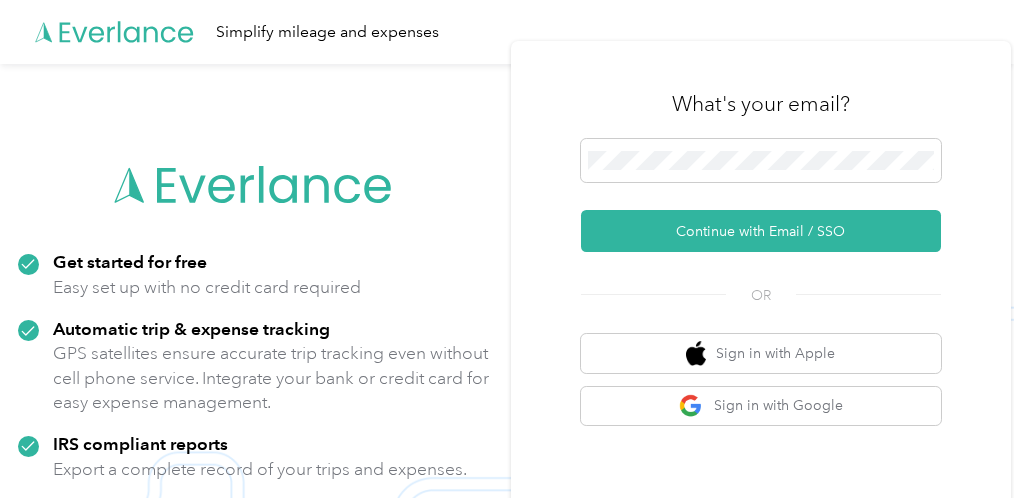 scroll, scrollTop: 0, scrollLeft: 0, axis: both 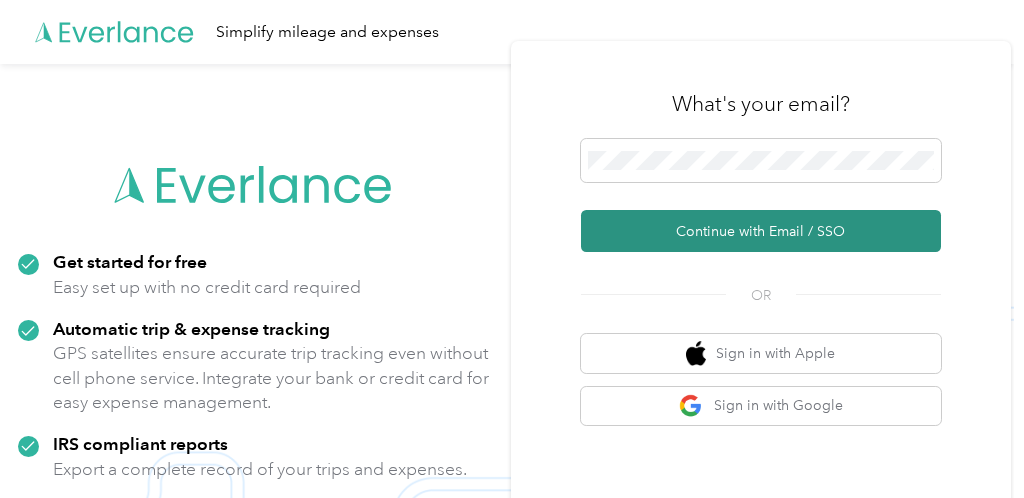 click on "Continue with Email / SSO" at bounding box center [761, 231] 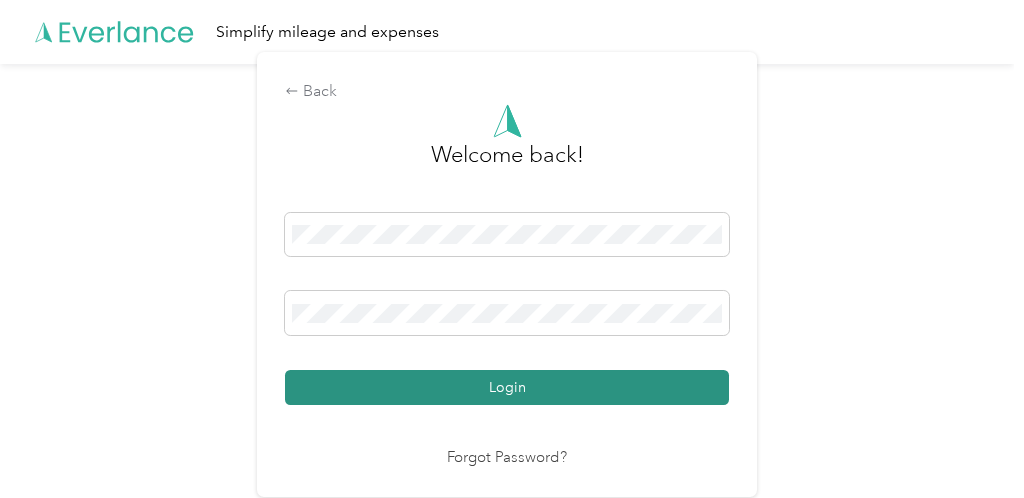 click on "Login" at bounding box center [507, 387] 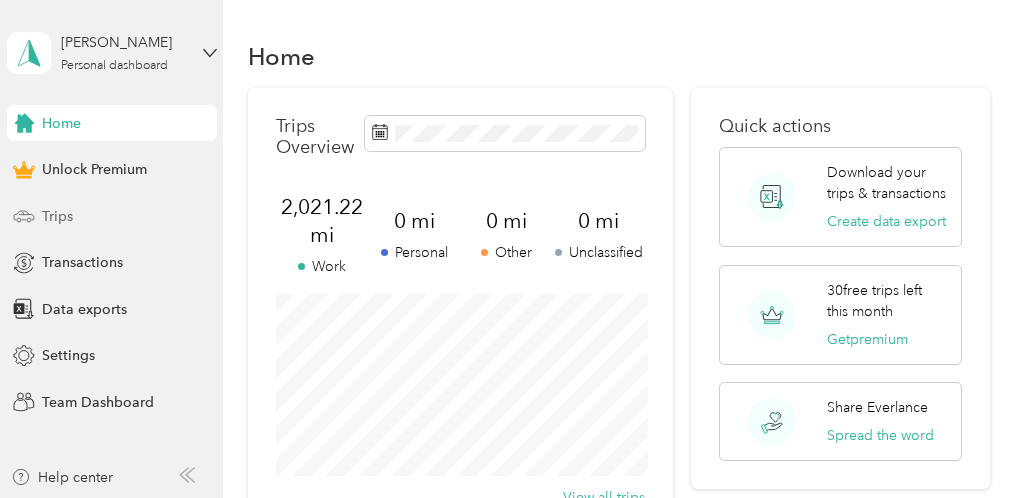click on "Trips" at bounding box center [57, 216] 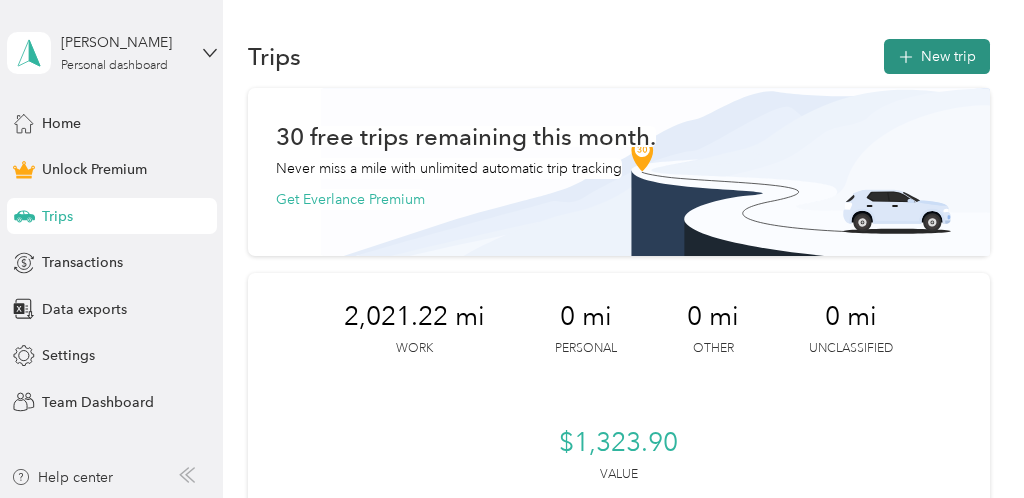 click on "New trip" at bounding box center (937, 56) 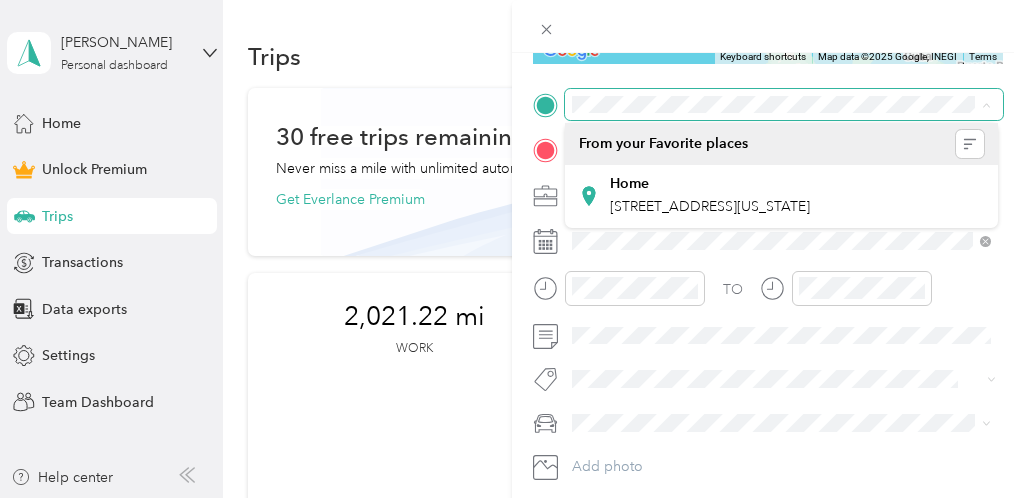 scroll, scrollTop: 387, scrollLeft: 0, axis: vertical 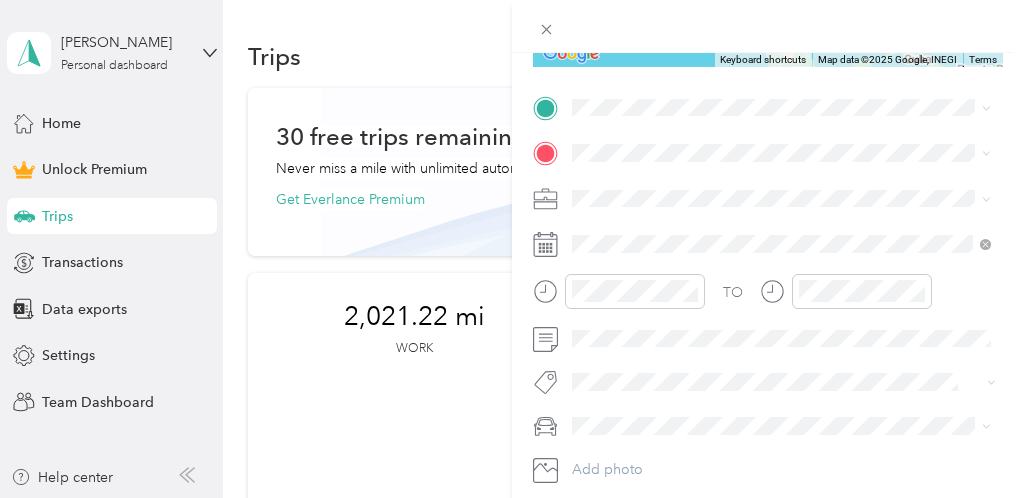click on "[STREET_ADDRESS][US_STATE]" at bounding box center (710, 204) 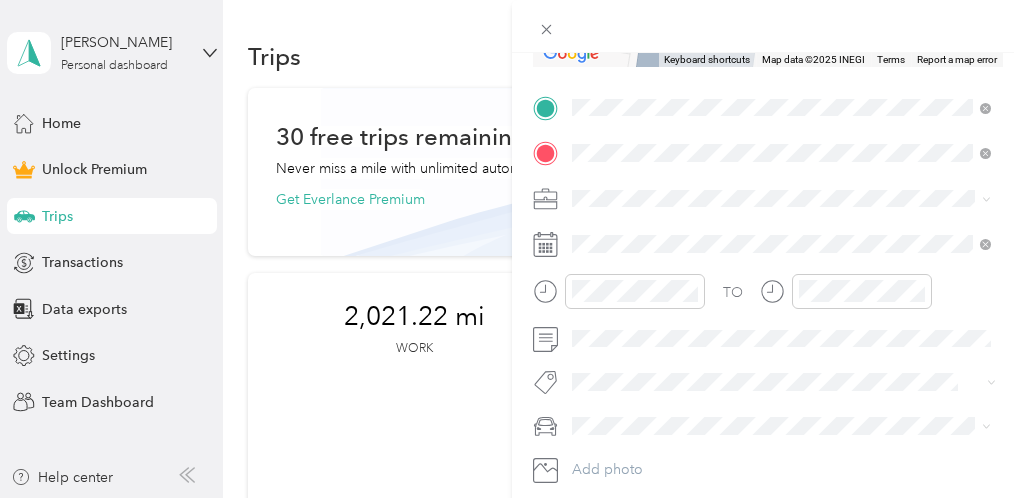 drag, startPoint x: 643, startPoint y: 185, endPoint x: 663, endPoint y: 228, distance: 47.423622 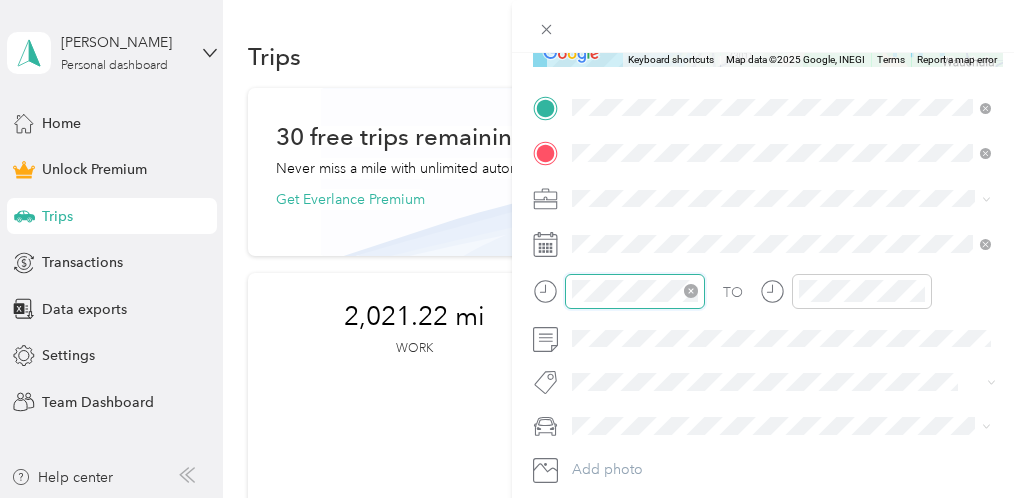 scroll, scrollTop: 54, scrollLeft: 0, axis: vertical 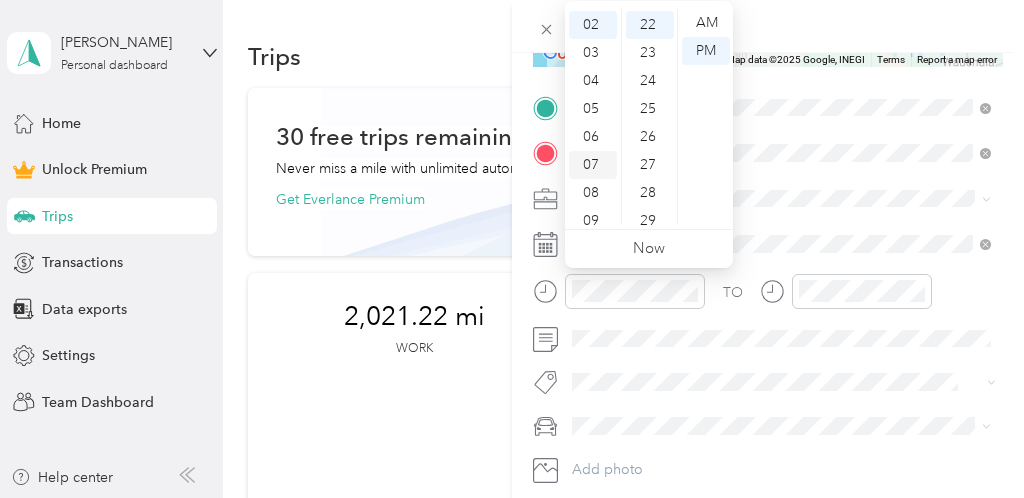 click on "07" at bounding box center (593, 165) 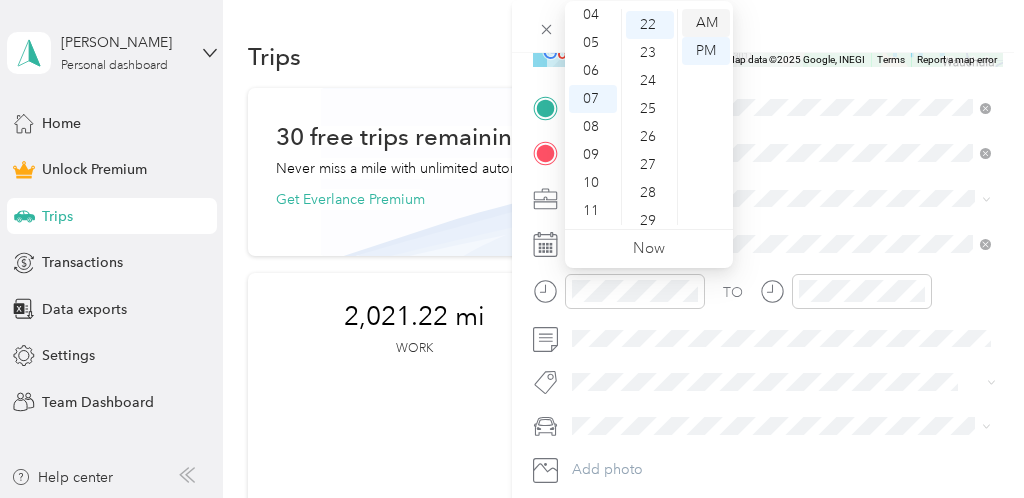 click on "AM" at bounding box center (706, 23) 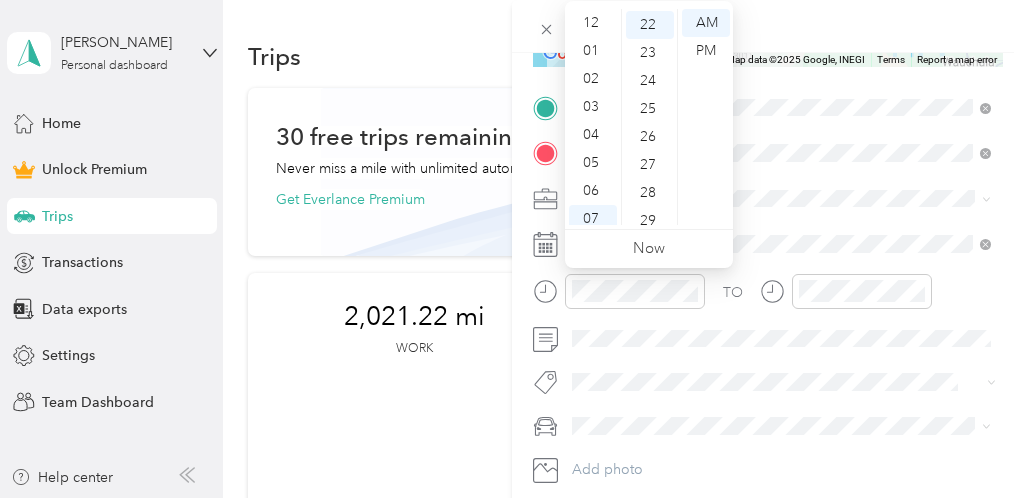 scroll, scrollTop: 0, scrollLeft: 0, axis: both 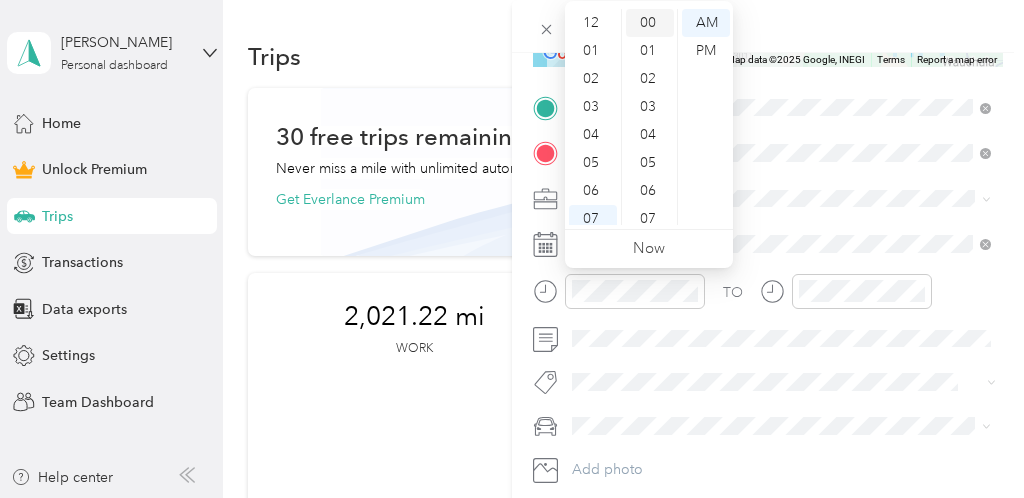 click on "00" at bounding box center [650, 23] 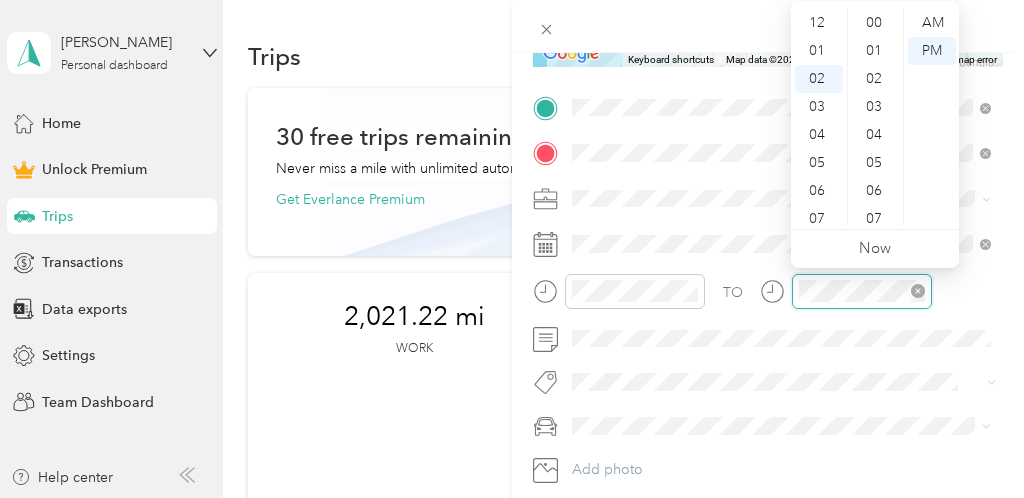 scroll, scrollTop: 614, scrollLeft: 0, axis: vertical 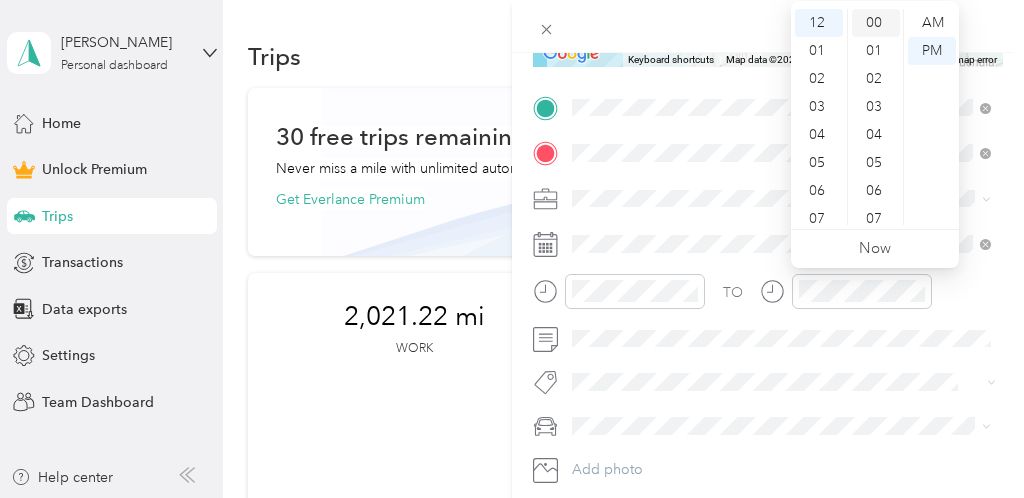 click on "00" at bounding box center [876, 23] 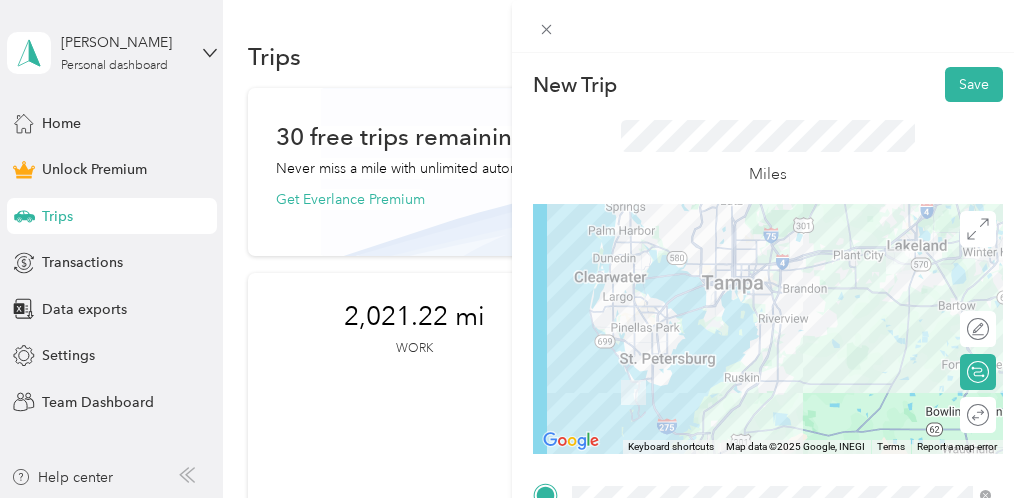 scroll, scrollTop: 0, scrollLeft: 0, axis: both 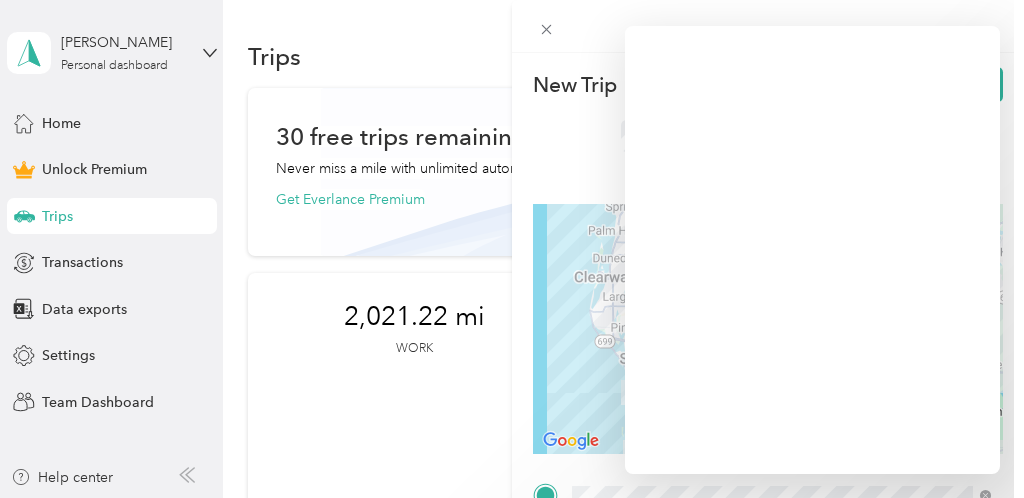 click on "Miles" at bounding box center [768, 153] 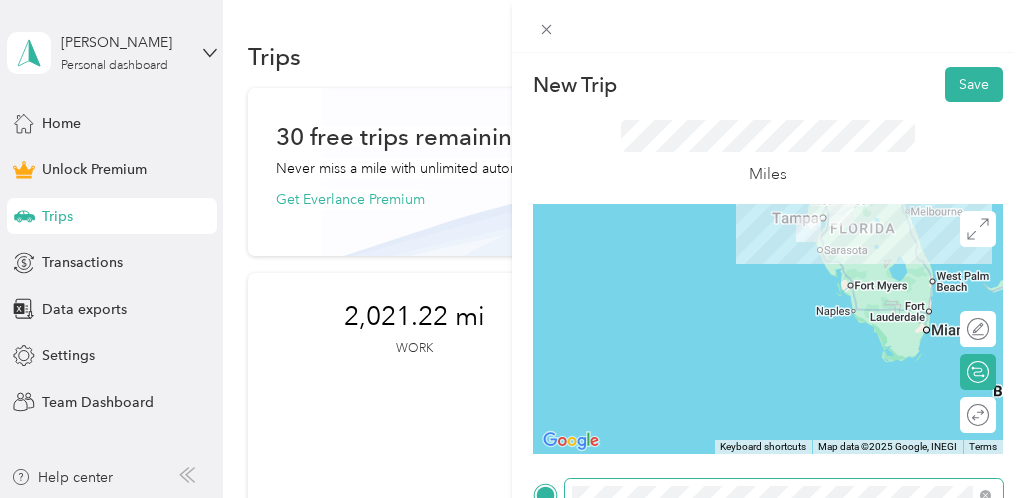 click at bounding box center (784, 495) 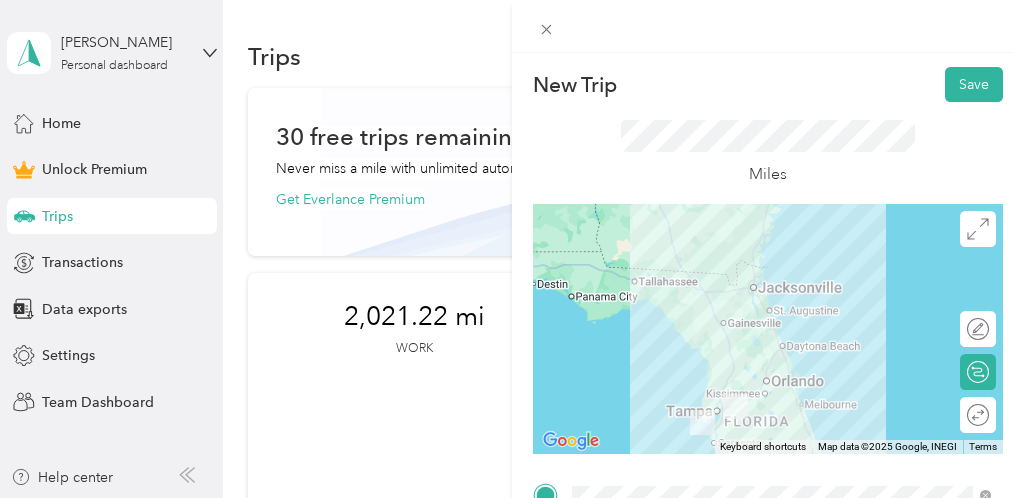 click at bounding box center [768, 495] 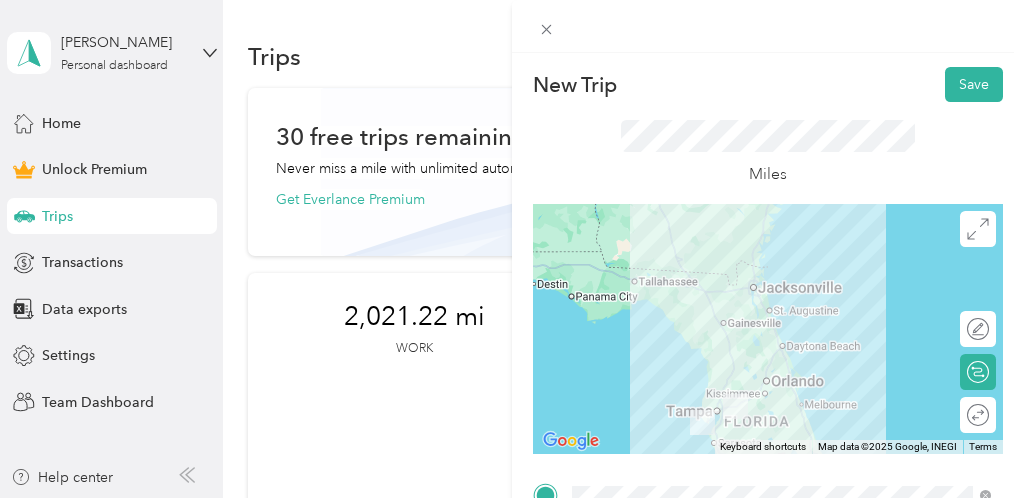 scroll, scrollTop: 18, scrollLeft: 0, axis: vertical 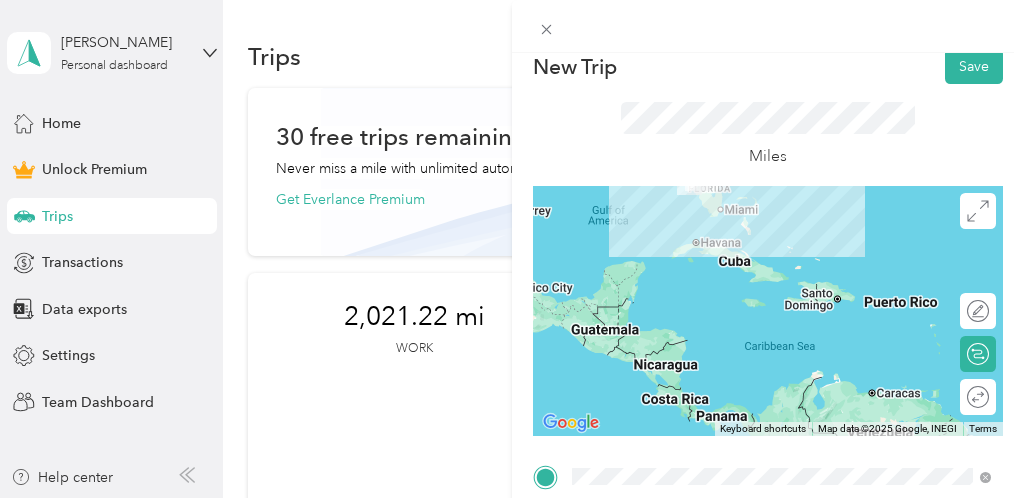drag, startPoint x: 797, startPoint y: 356, endPoint x: 799, endPoint y: 254, distance: 102.01961 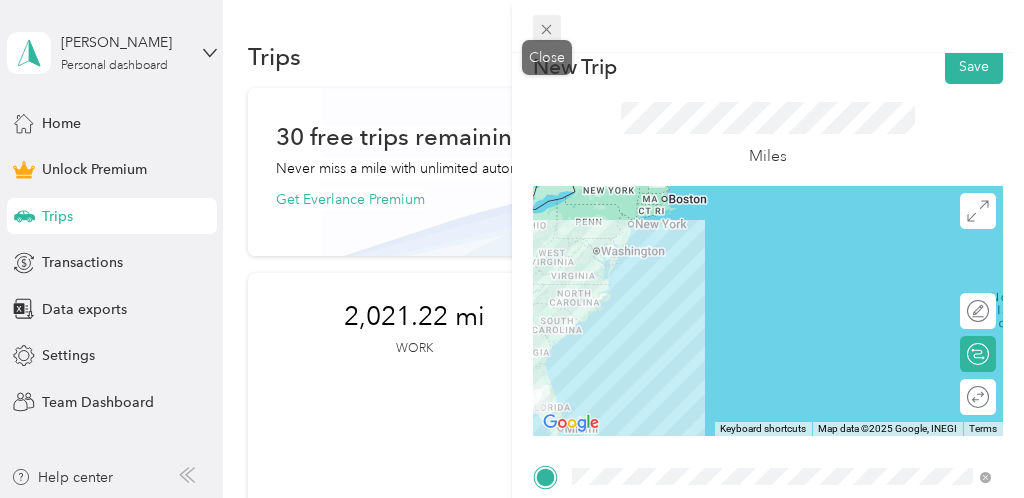 click 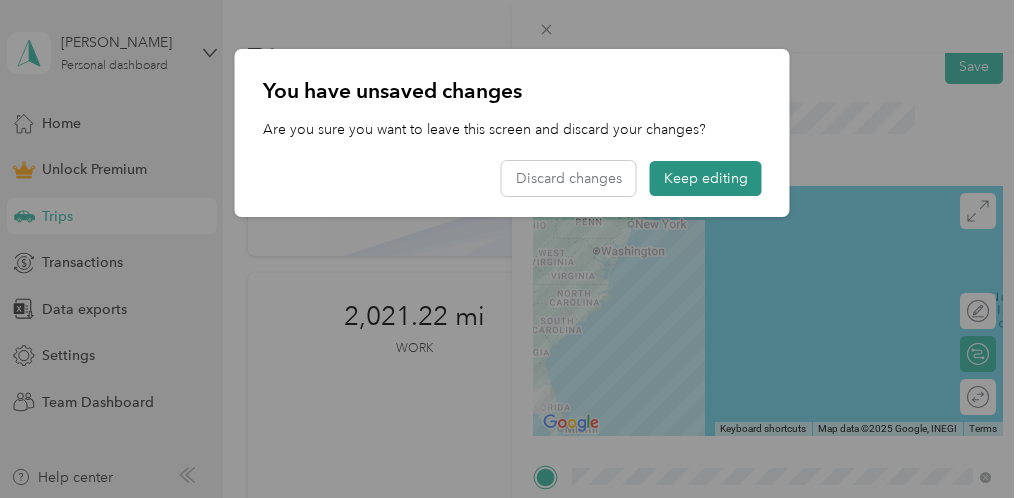click on "Keep editing" at bounding box center (706, 178) 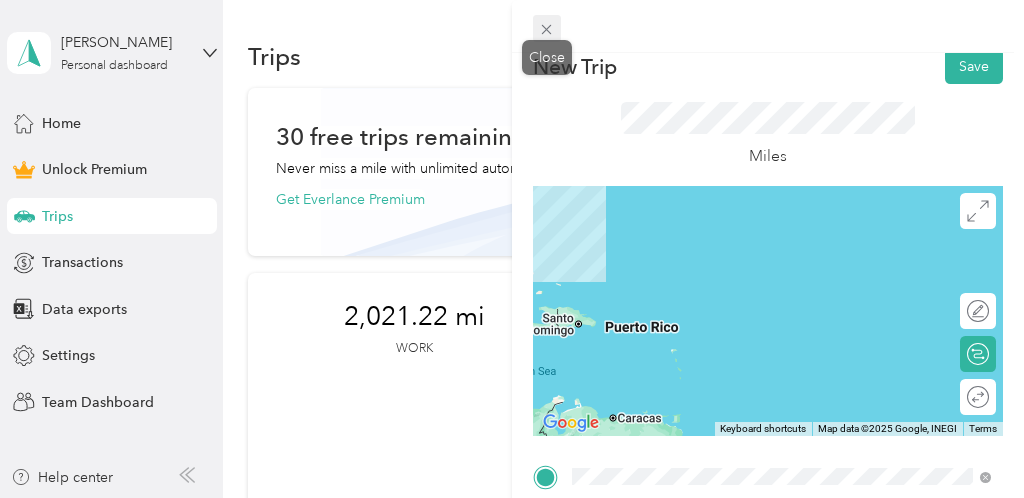 click 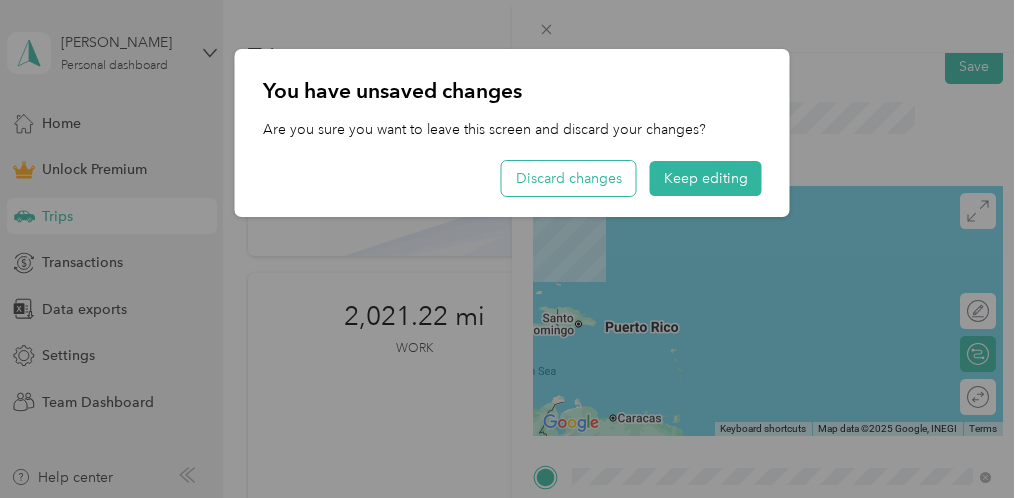 click on "Discard changes" at bounding box center [569, 178] 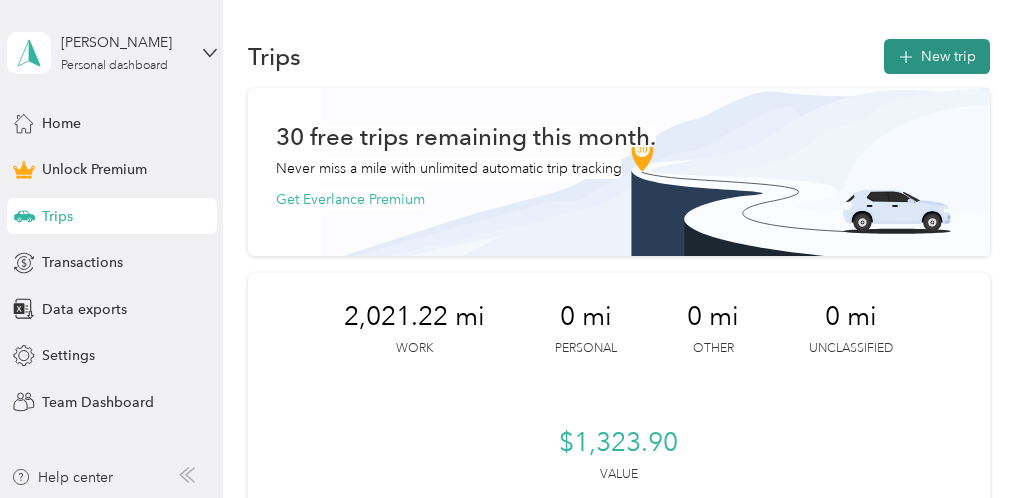 click on "New trip" at bounding box center (937, 56) 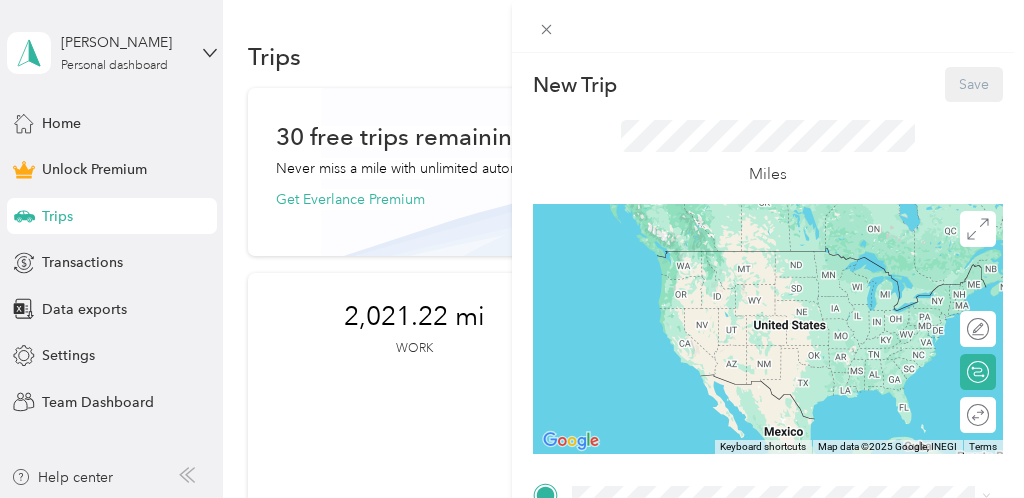scroll, scrollTop: 0, scrollLeft: 0, axis: both 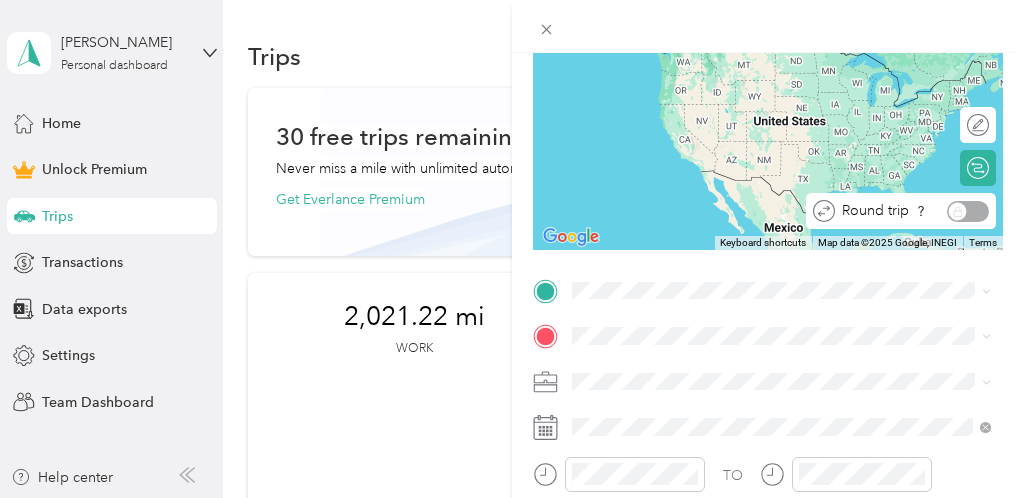 click on "Round trip" at bounding box center [912, 211] 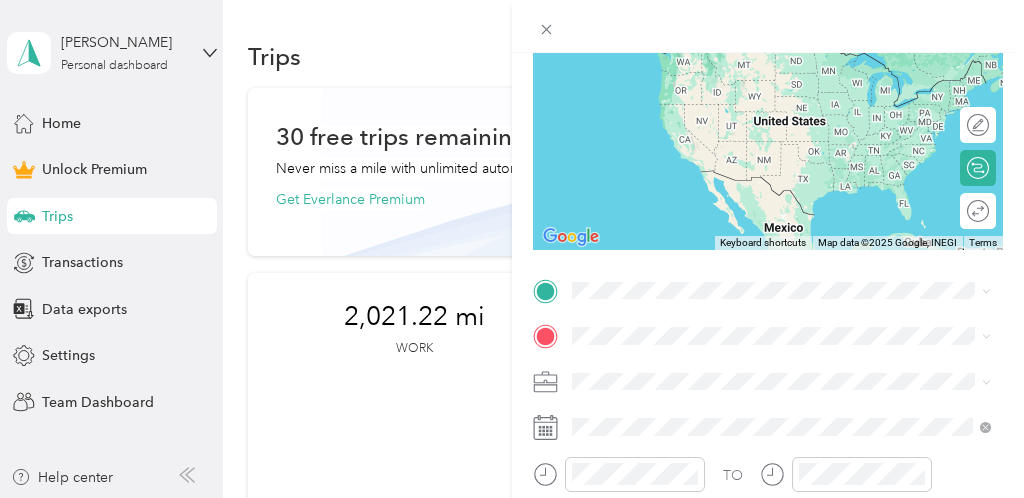 click on "Home [STREET_ADDRESS][US_STATE]" at bounding box center (710, 381) 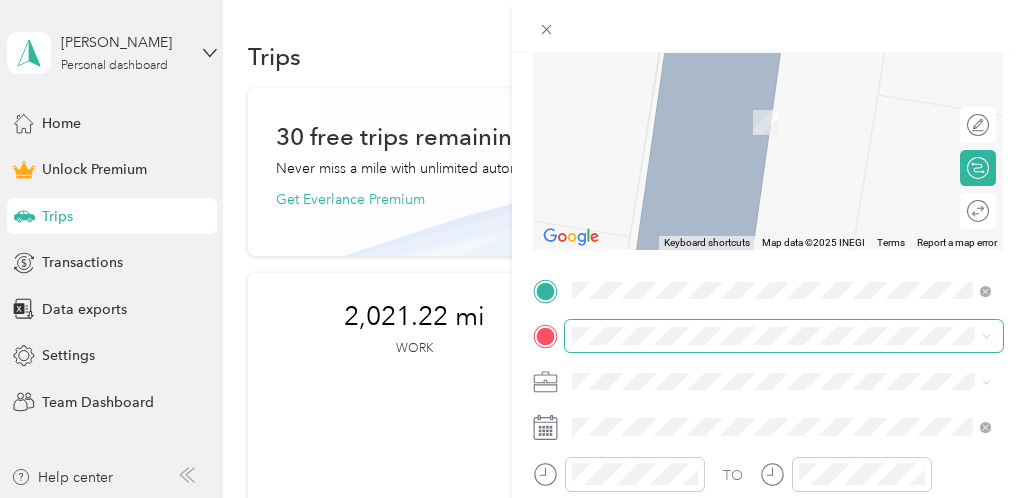 click at bounding box center [784, 336] 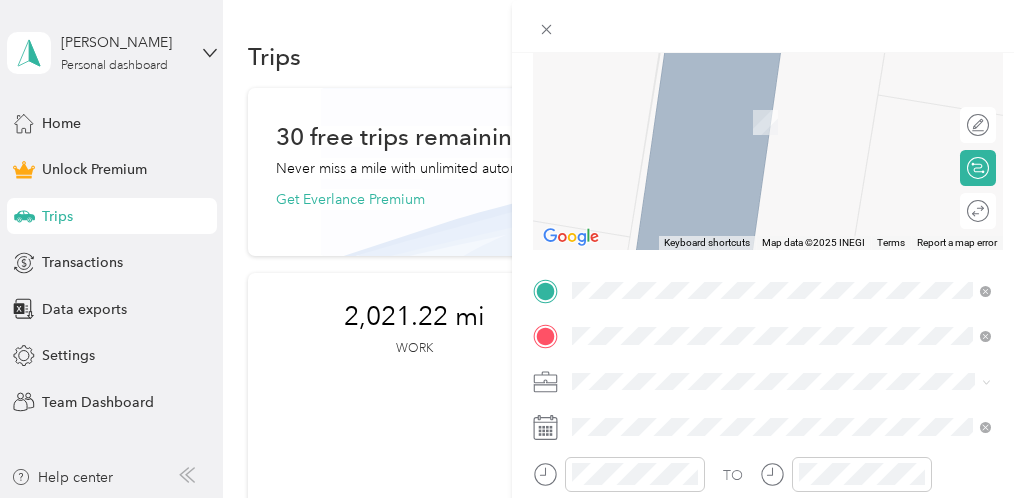 click on "[STREET_ADDRESS][PERSON_NAME][US_STATE]" at bounding box center (765, 92) 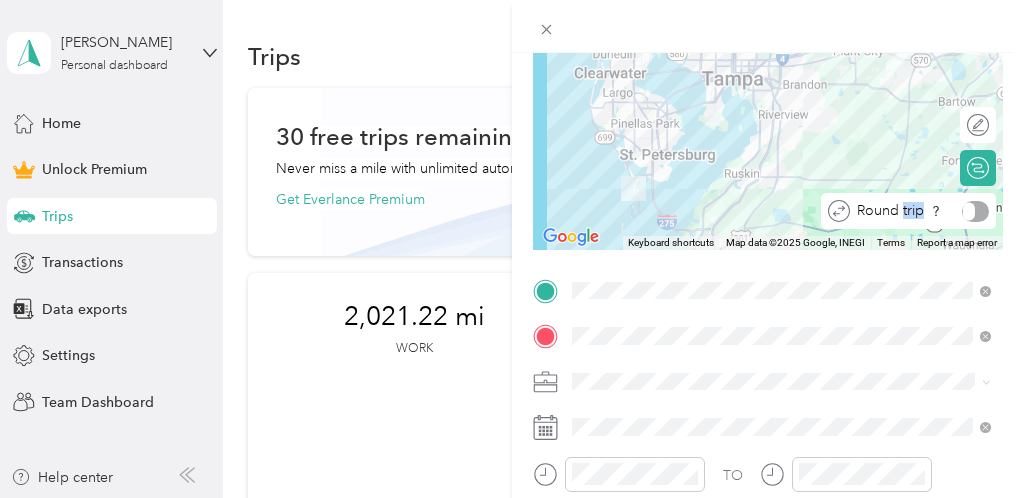click on "Round trip" at bounding box center [919, 211] 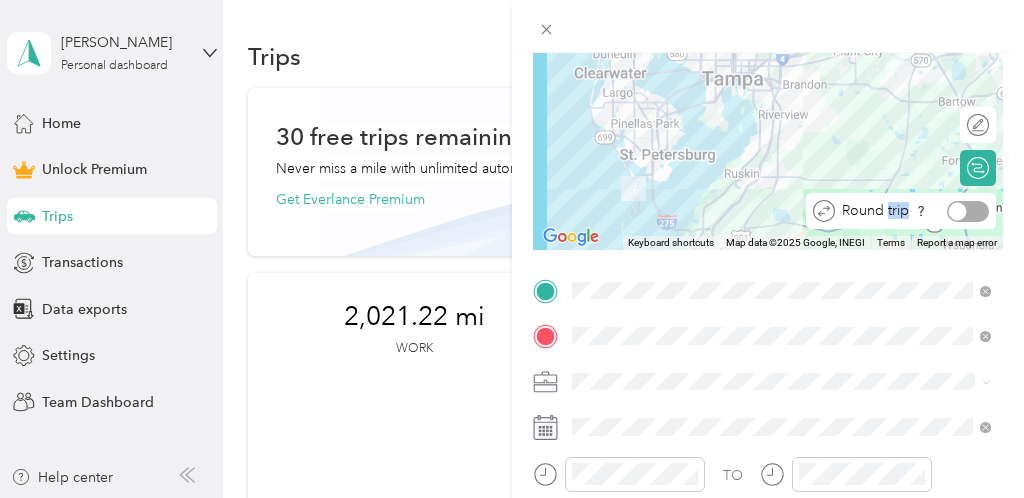 click at bounding box center [968, 211] 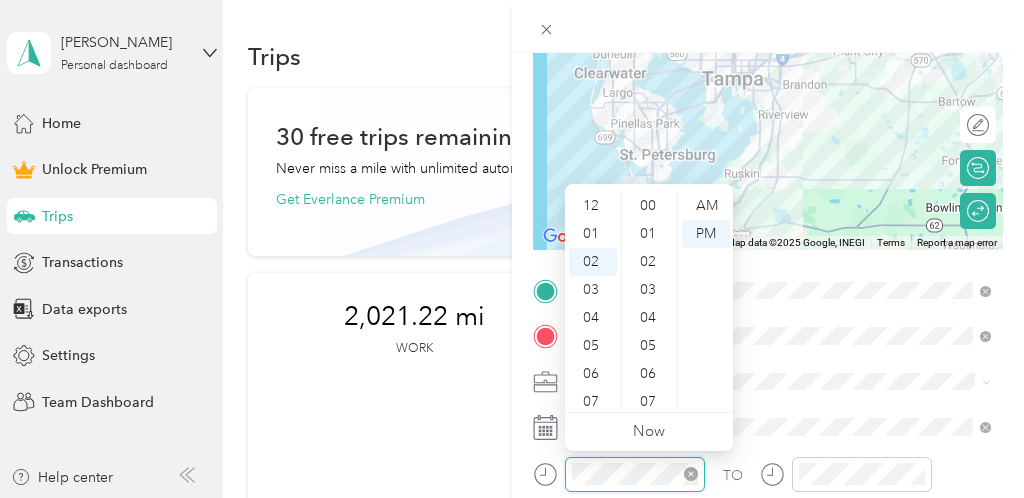 scroll, scrollTop: 670, scrollLeft: 0, axis: vertical 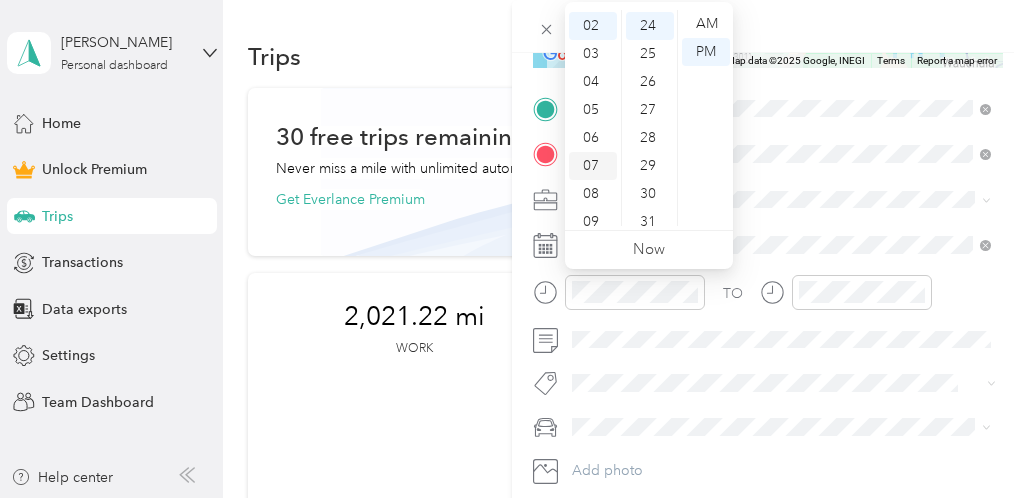 click on "07" at bounding box center (593, 166) 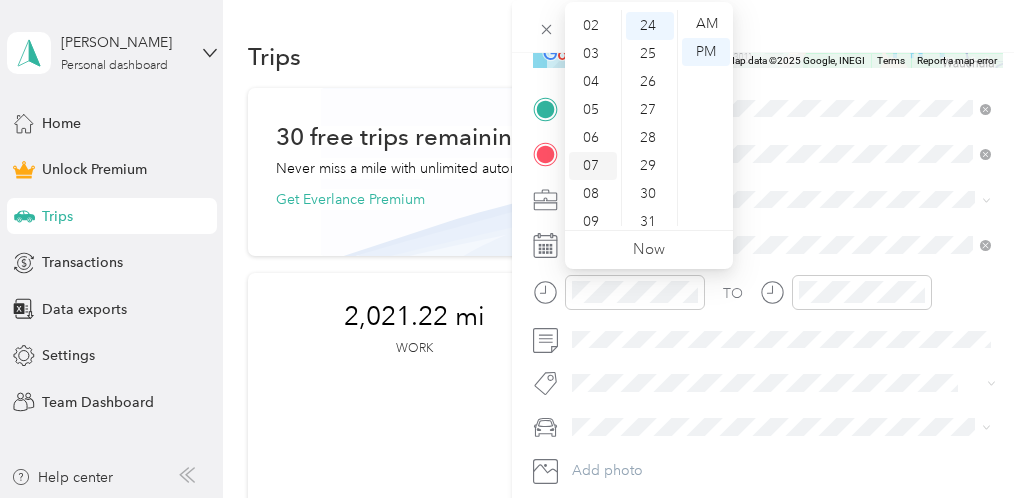 scroll, scrollTop: 120, scrollLeft: 0, axis: vertical 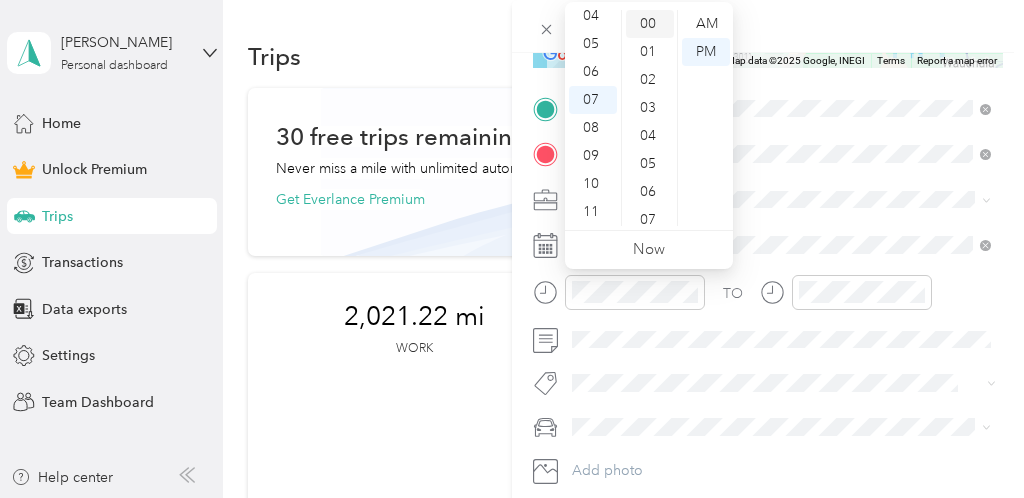 click on "00" at bounding box center (650, 24) 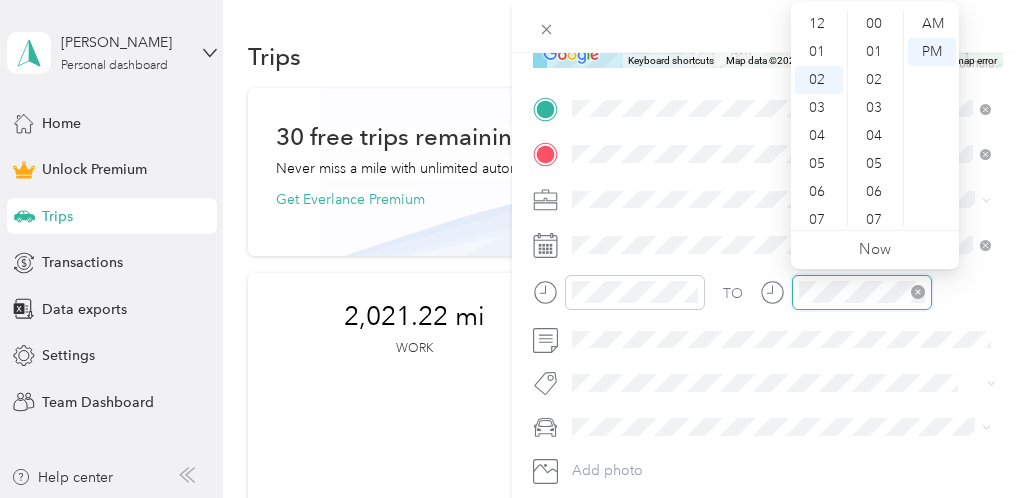 scroll, scrollTop: 670, scrollLeft: 0, axis: vertical 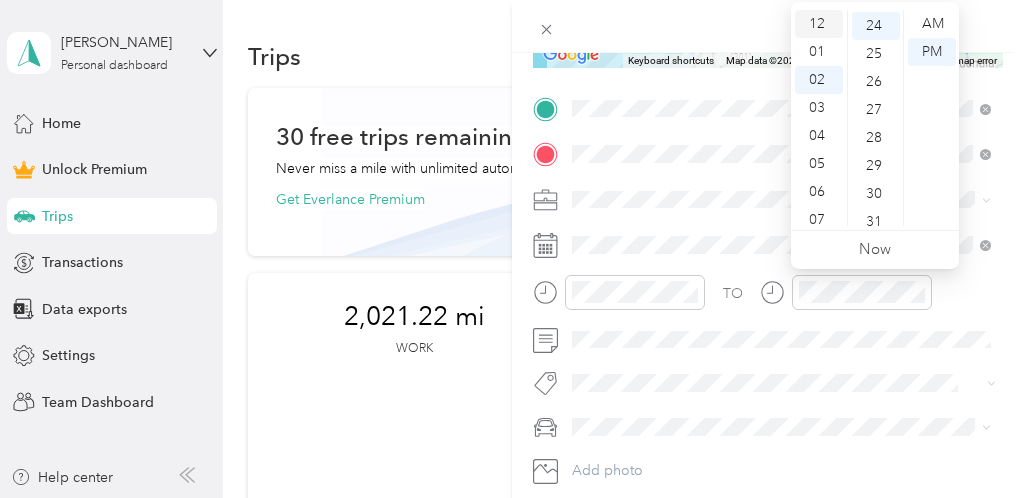 click on "12" at bounding box center [819, 24] 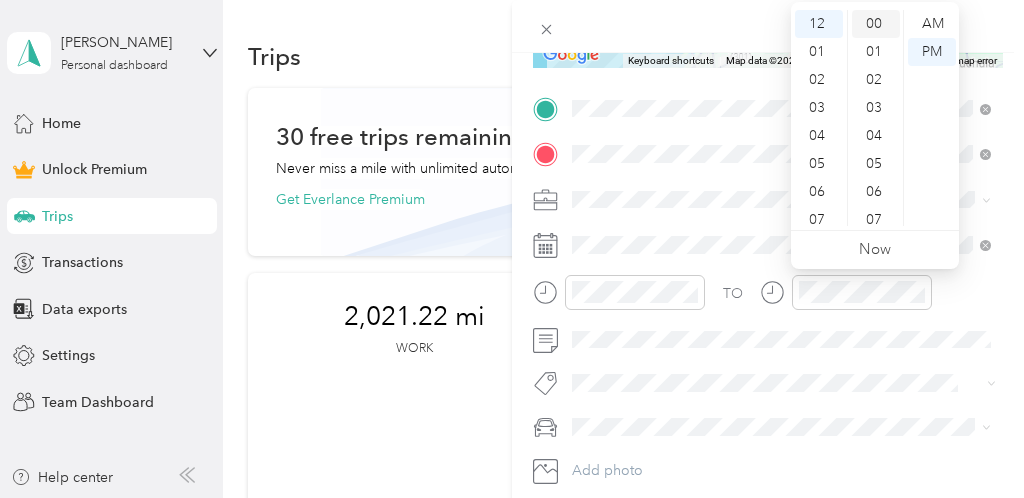 scroll, scrollTop: 0, scrollLeft: 0, axis: both 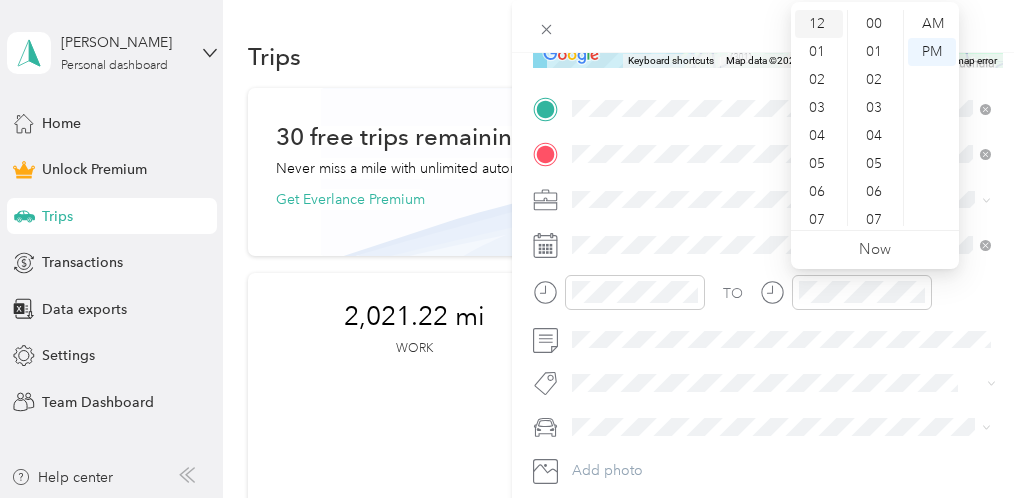 click on "12" at bounding box center (819, 24) 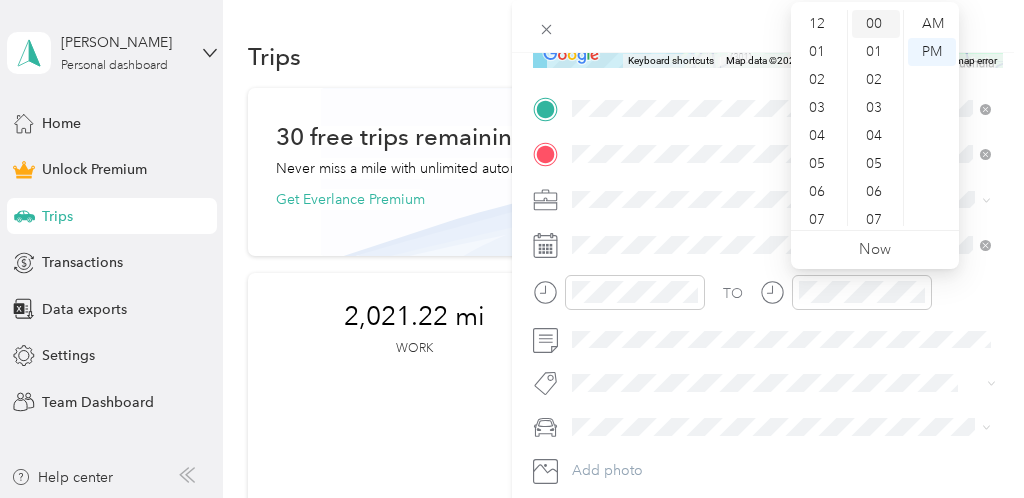 click on "00" at bounding box center (876, 24) 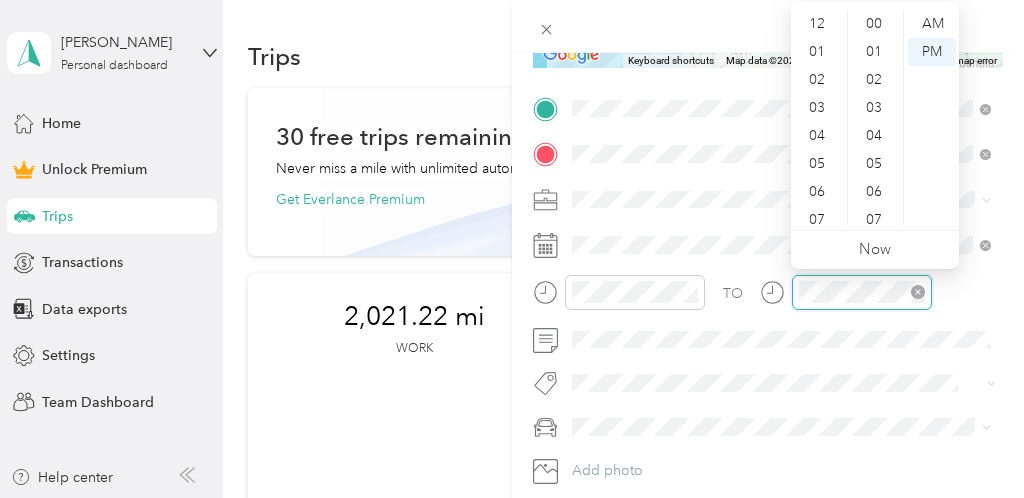 click 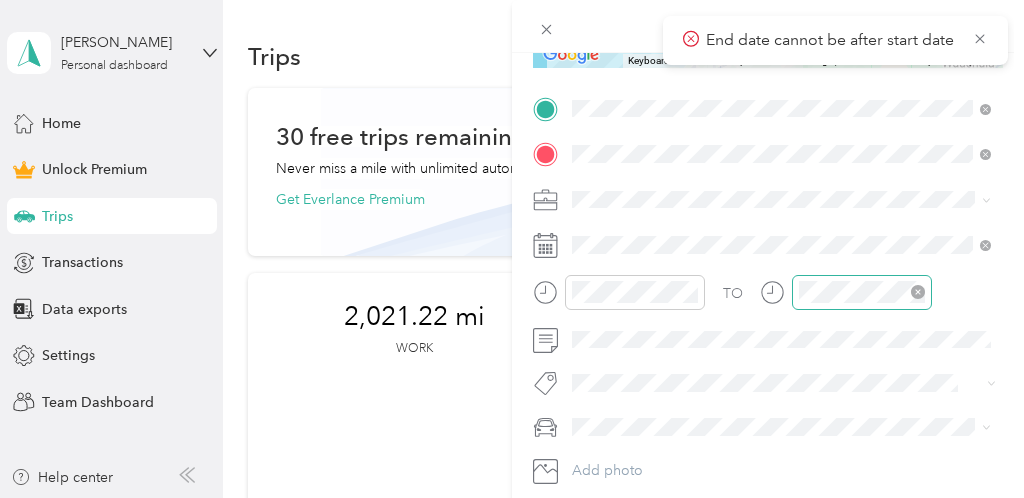 click on "End date cannot be after start date" at bounding box center [835, 40] 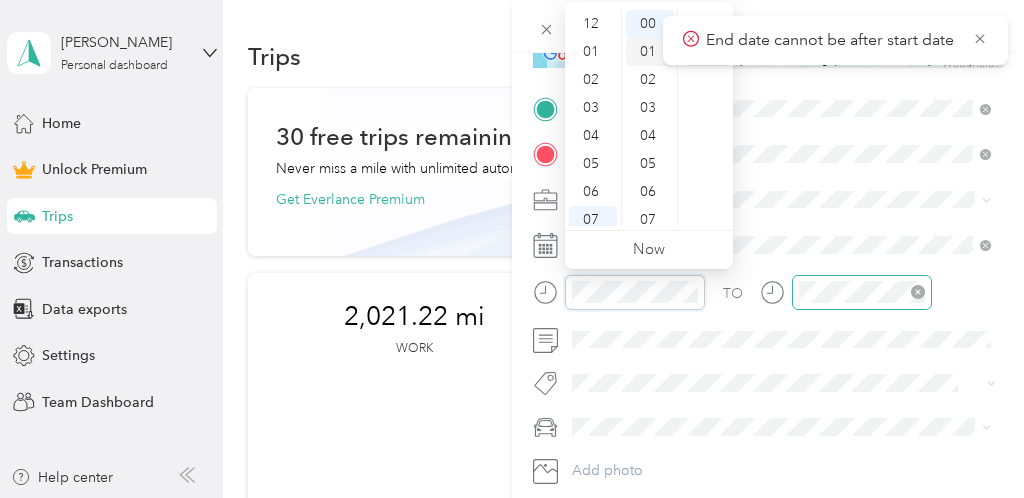scroll, scrollTop: 0, scrollLeft: 0, axis: both 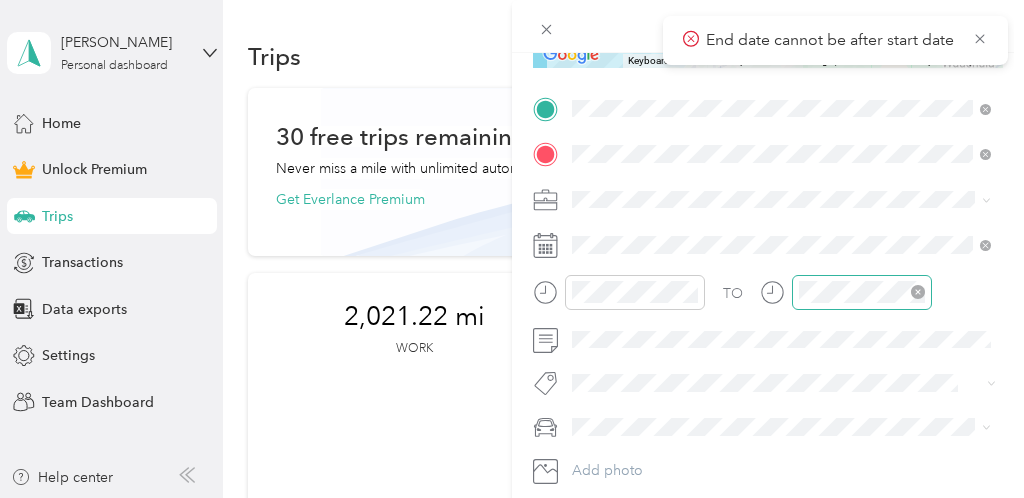click 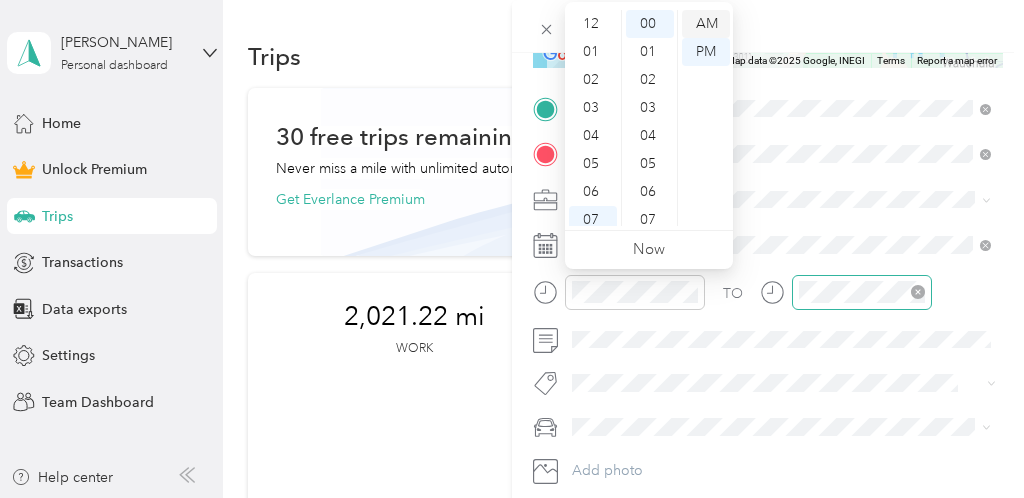 click on "AM" at bounding box center [706, 24] 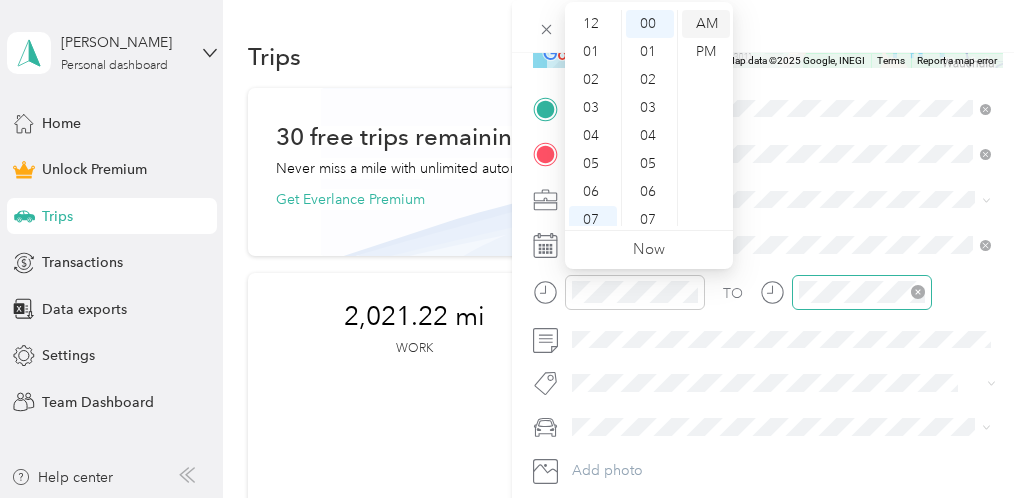 scroll, scrollTop: 120, scrollLeft: 0, axis: vertical 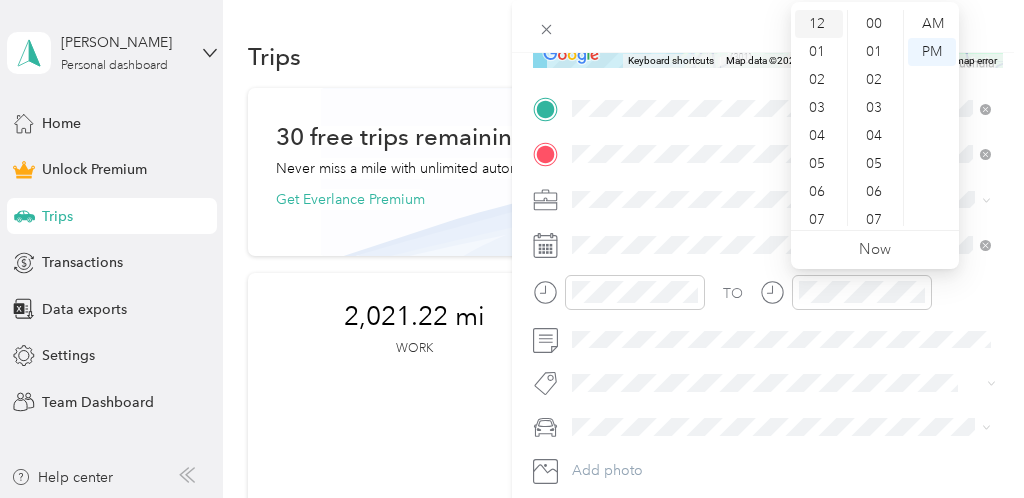 click on "12" at bounding box center (819, 24) 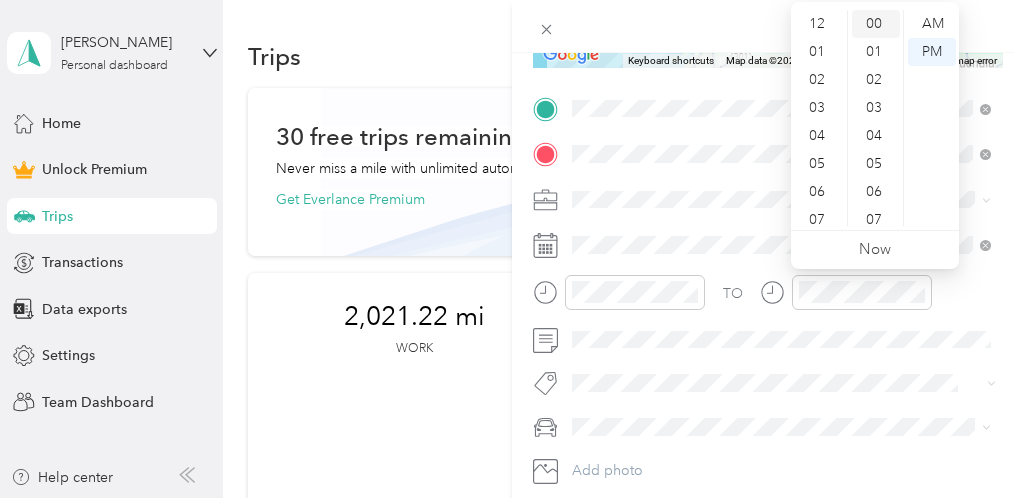 click on "00" at bounding box center (876, 24) 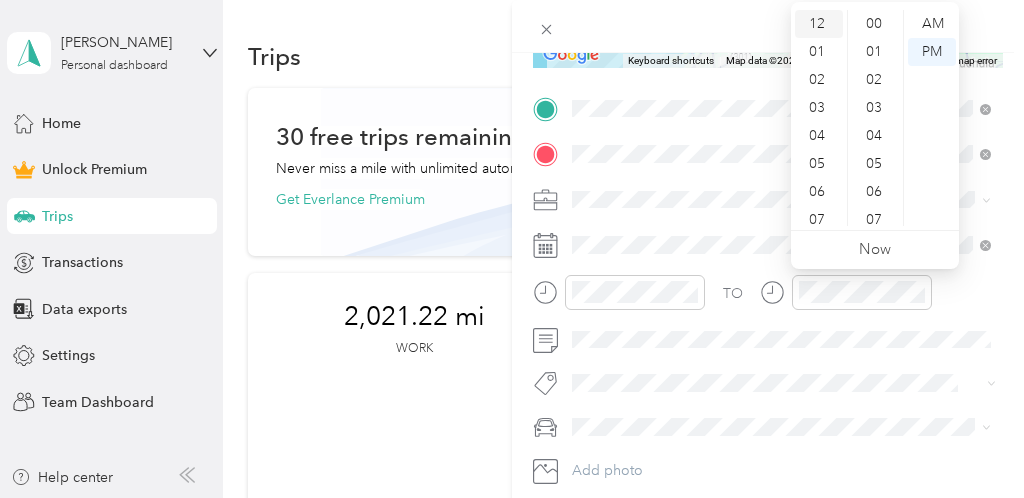 click on "12" at bounding box center [819, 24] 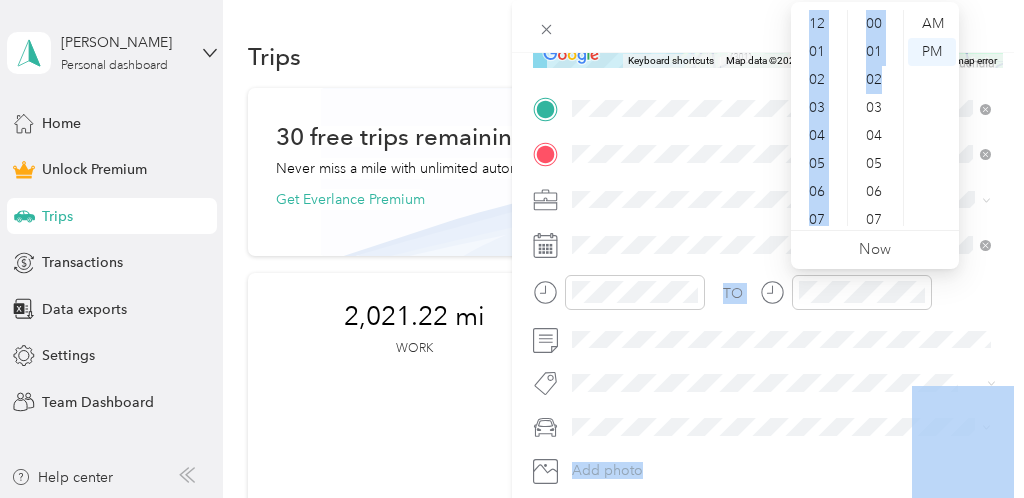 drag, startPoint x: 899, startPoint y: 88, endPoint x: 530, endPoint y: 95, distance: 369.06638 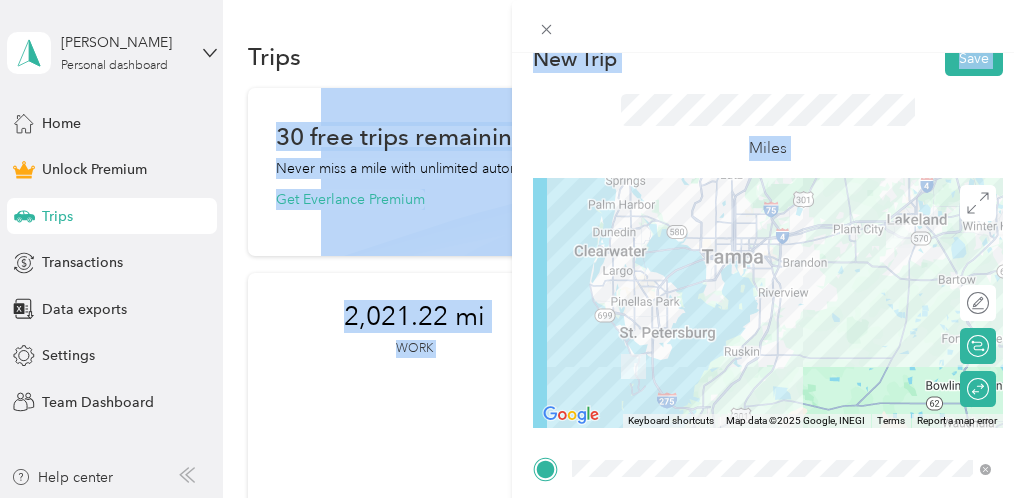 scroll, scrollTop: 0, scrollLeft: 0, axis: both 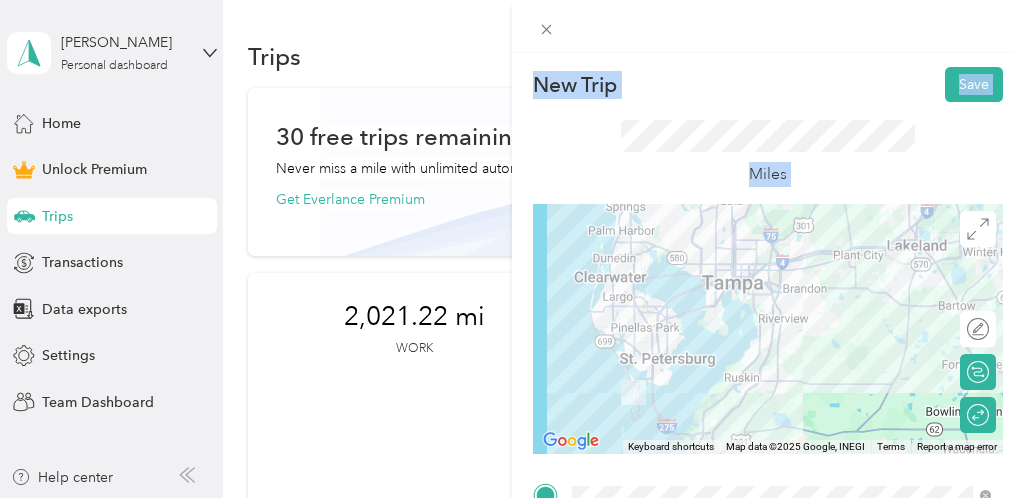 drag, startPoint x: 530, startPoint y: 95, endPoint x: 690, endPoint y: 64, distance: 162.97546 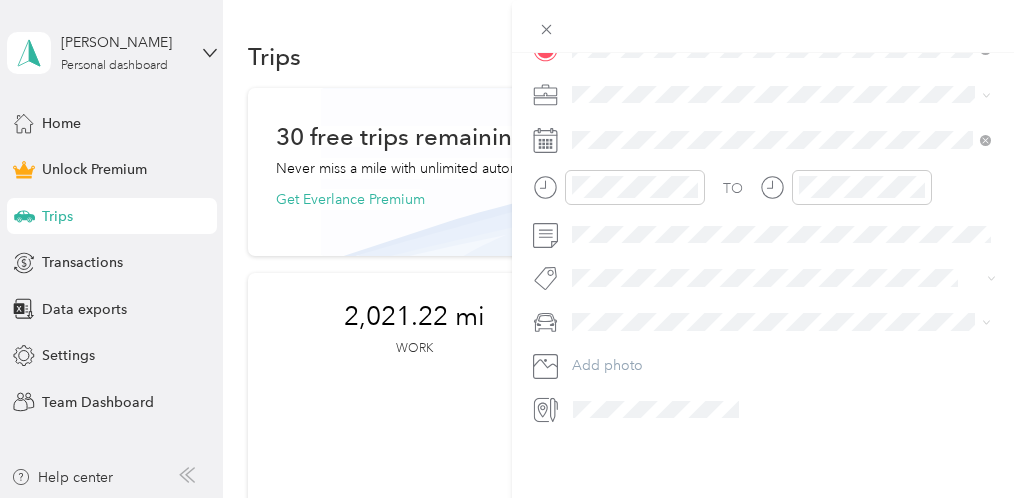scroll, scrollTop: 496, scrollLeft: 0, axis: vertical 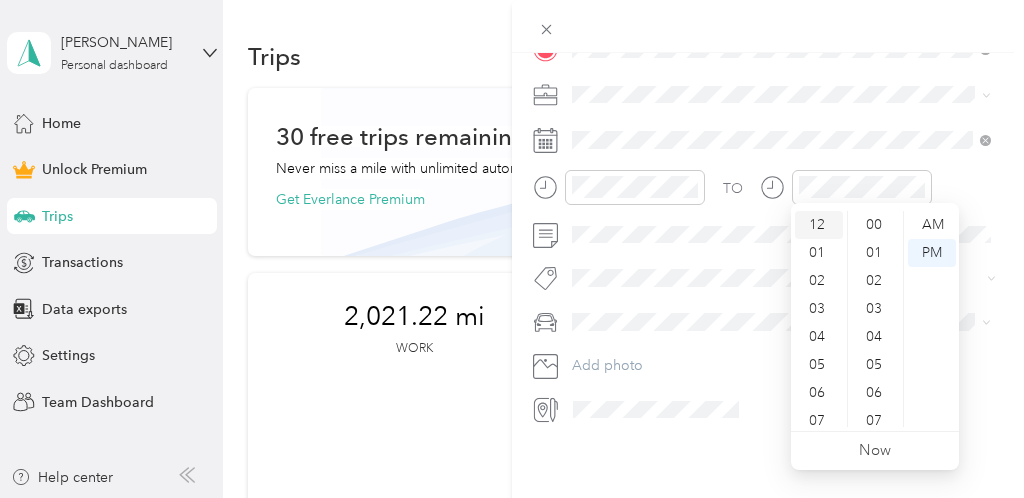 click on "12" at bounding box center (819, 225) 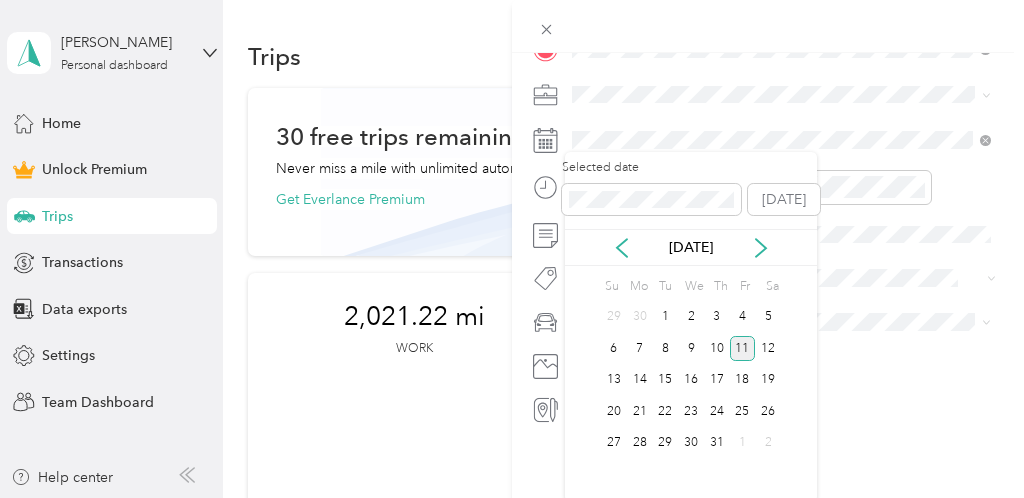 click on "11" at bounding box center [743, 348] 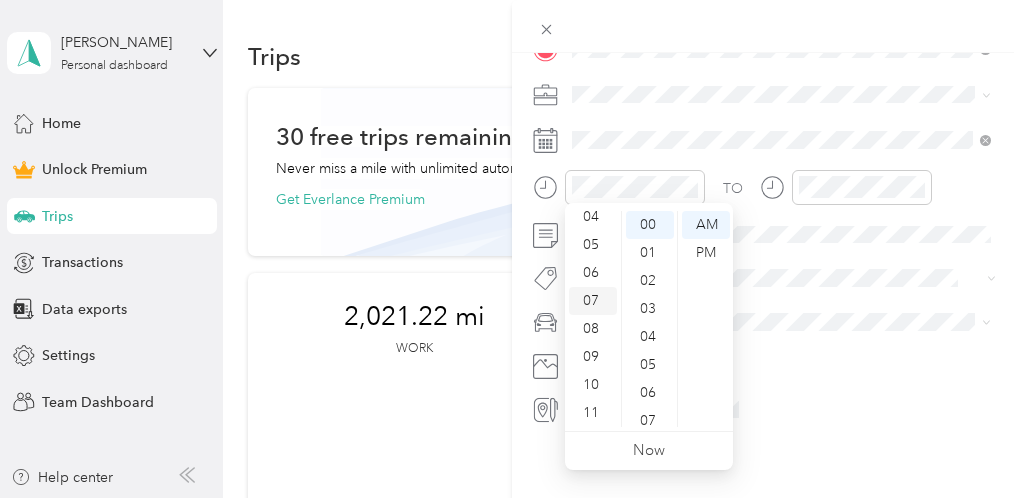 click on "07" at bounding box center [593, 301] 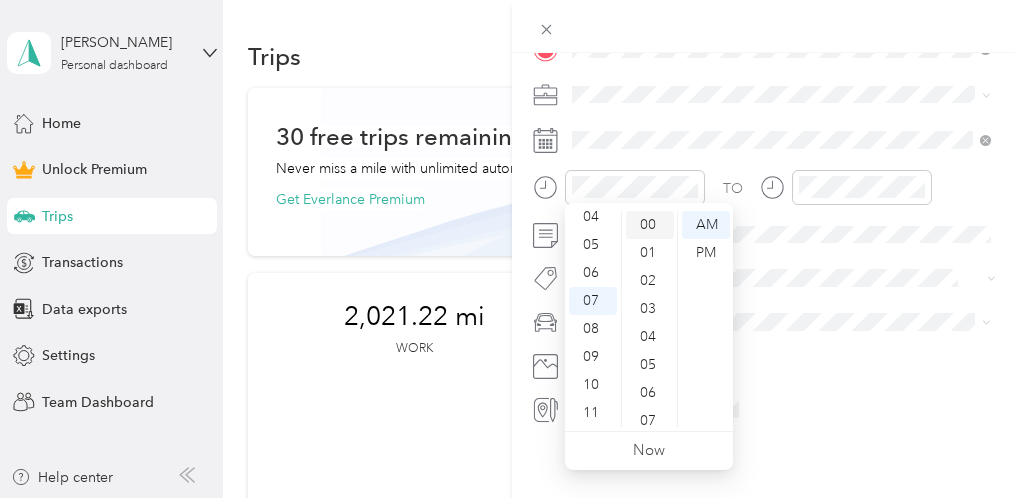 click on "00" at bounding box center [650, 225] 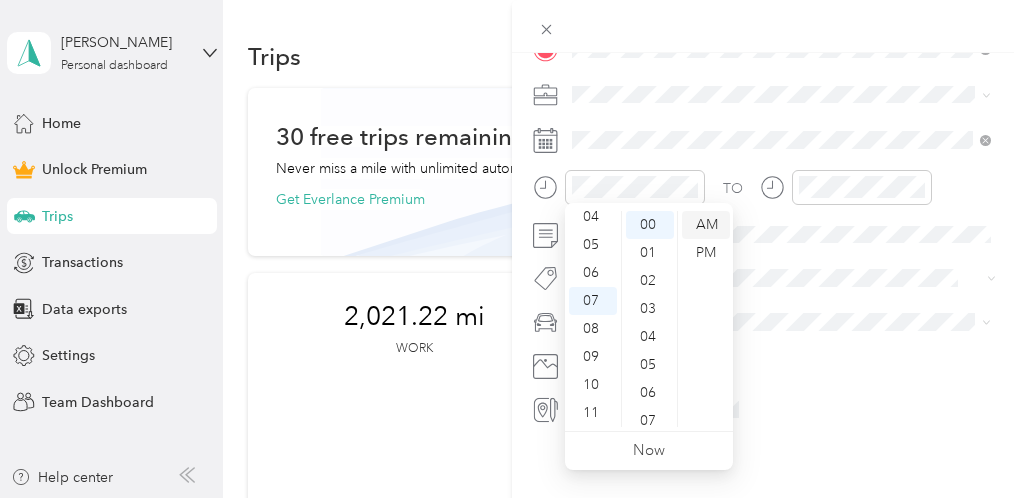 click on "AM" at bounding box center (706, 225) 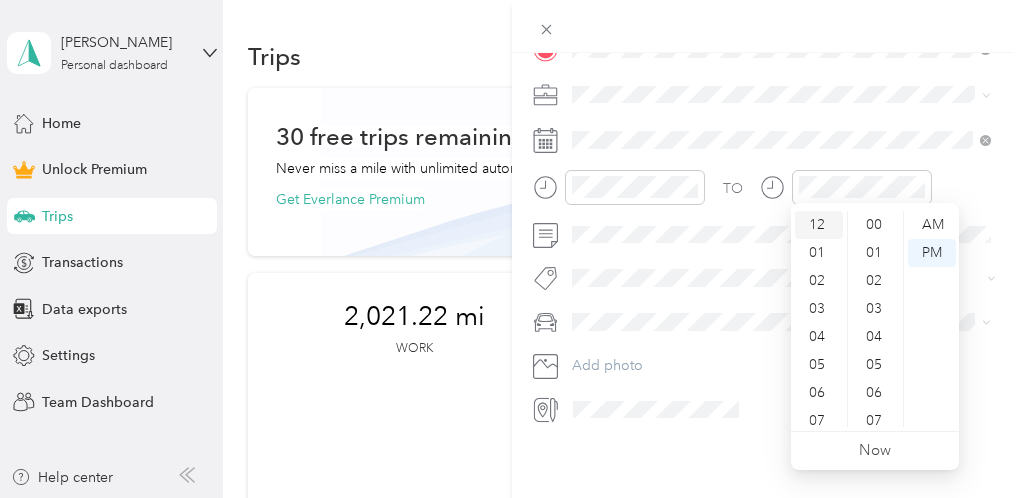click on "12" at bounding box center (819, 225) 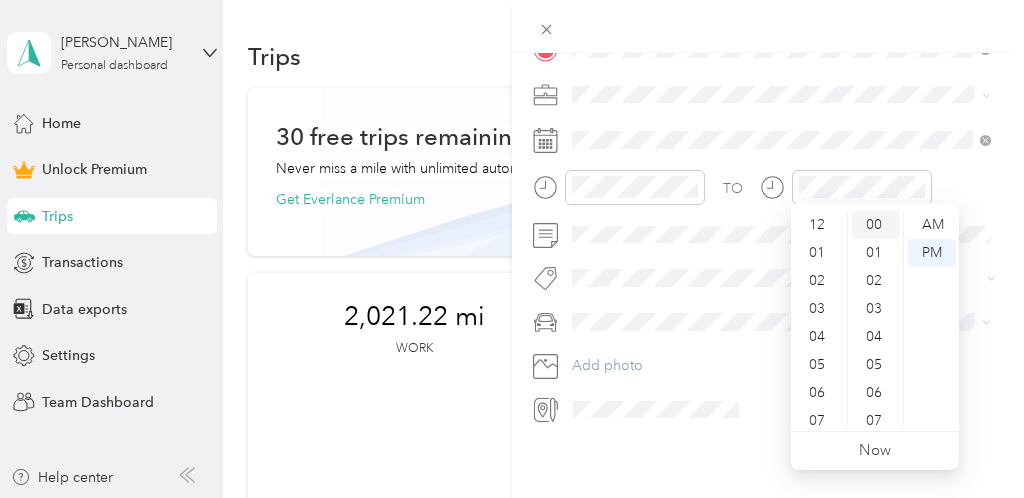 click on "00" at bounding box center [876, 225] 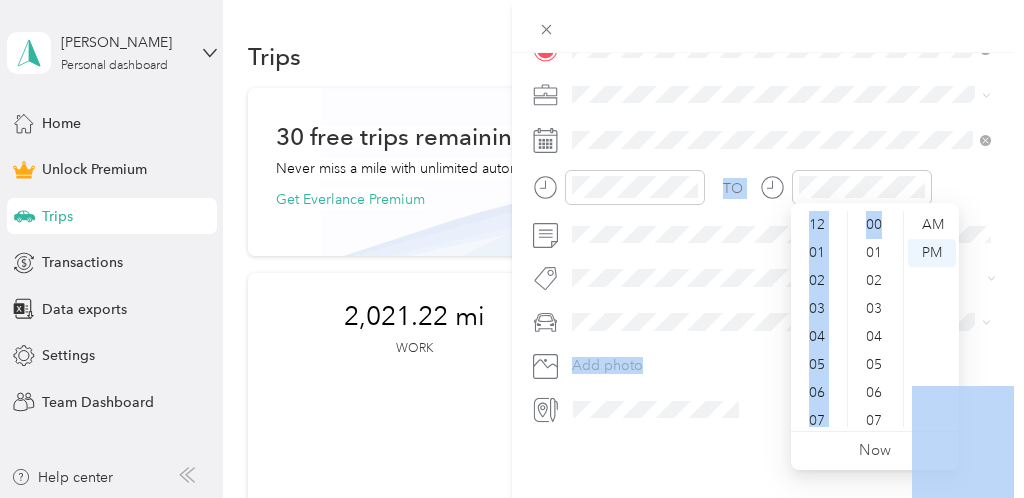 drag, startPoint x: 858, startPoint y: 236, endPoint x: 858, endPoint y: 100, distance: 136 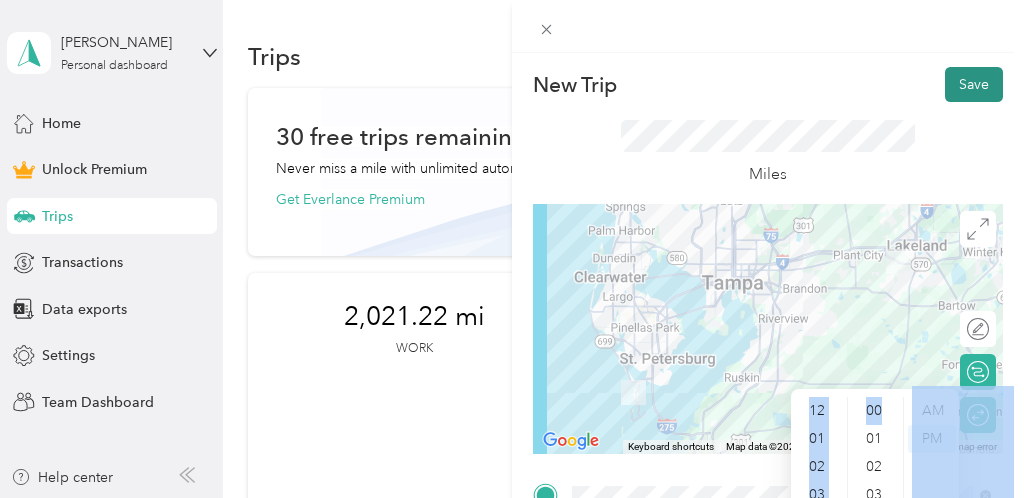 scroll, scrollTop: 0, scrollLeft: 0, axis: both 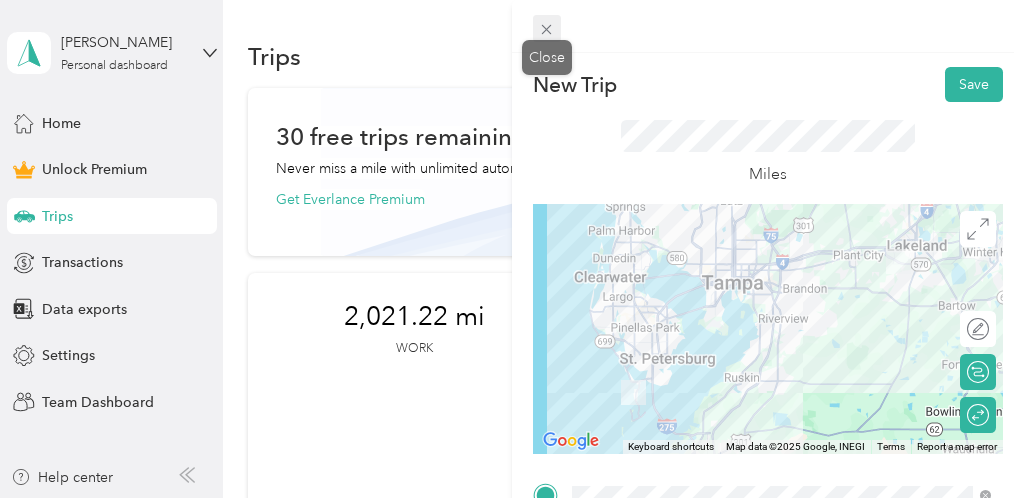 click 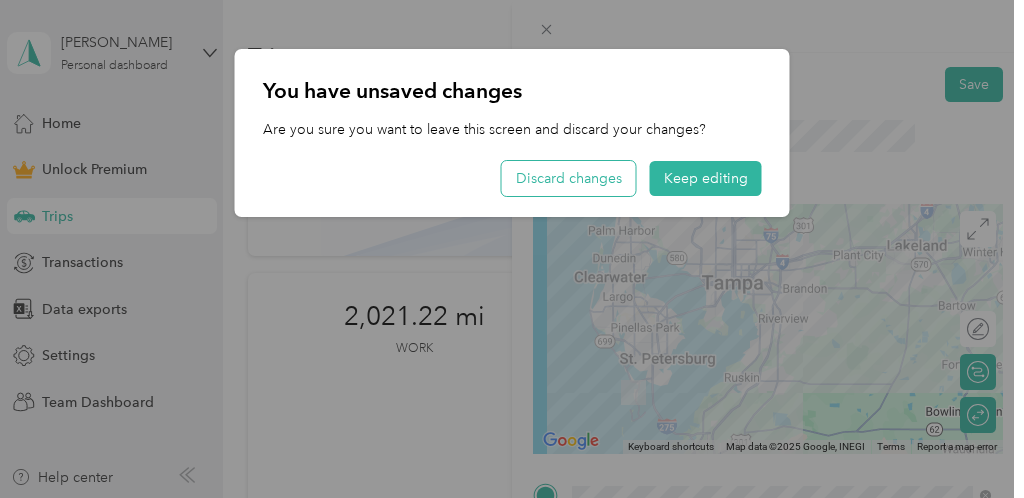 click on "Discard changes" at bounding box center [569, 178] 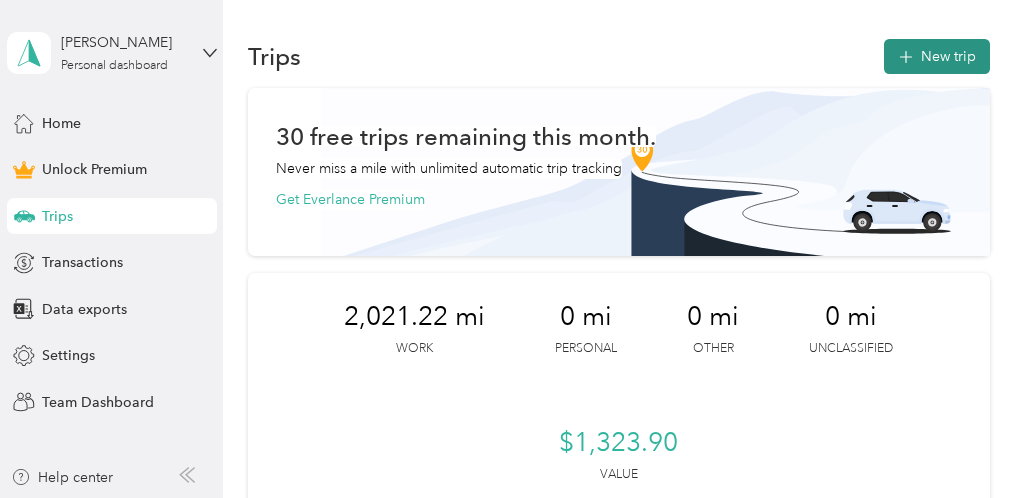 click on "New trip" at bounding box center [937, 56] 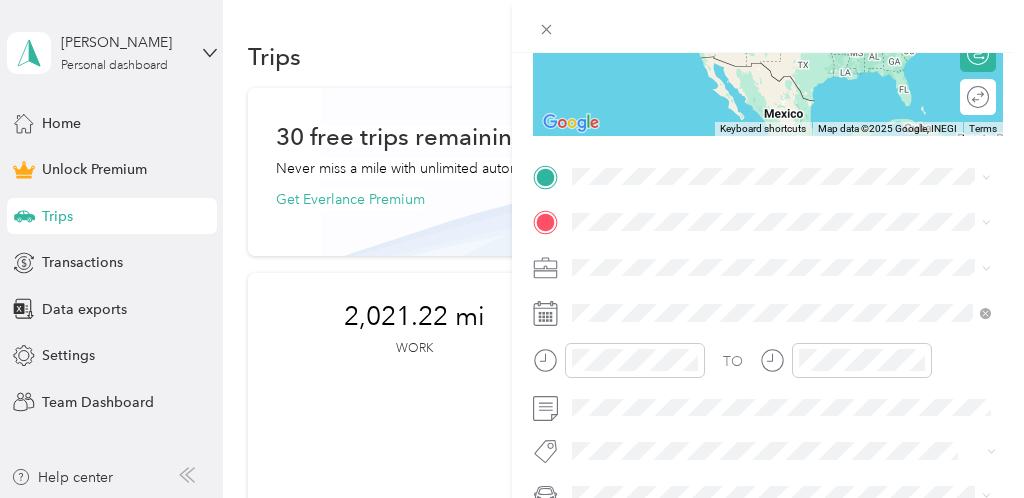 scroll, scrollTop: 322, scrollLeft: 0, axis: vertical 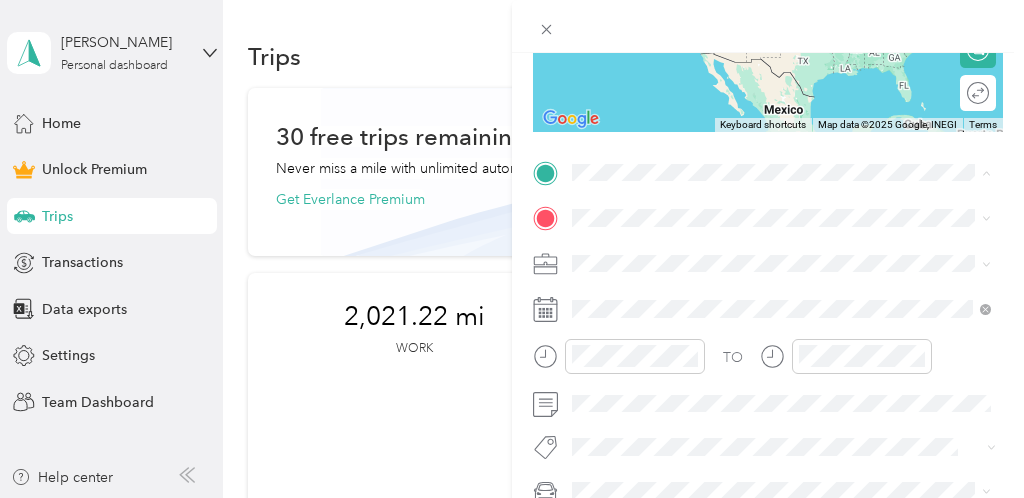 click on "[STREET_ADDRESS][US_STATE]" at bounding box center (710, 273) 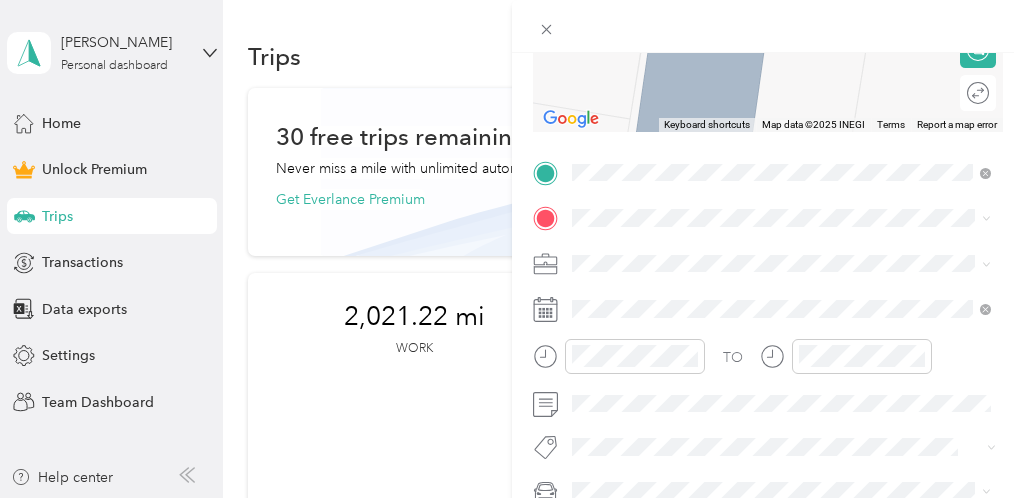 click on "[STREET_ADDRESS][PERSON_NAME][US_STATE]" at bounding box center [765, 284] 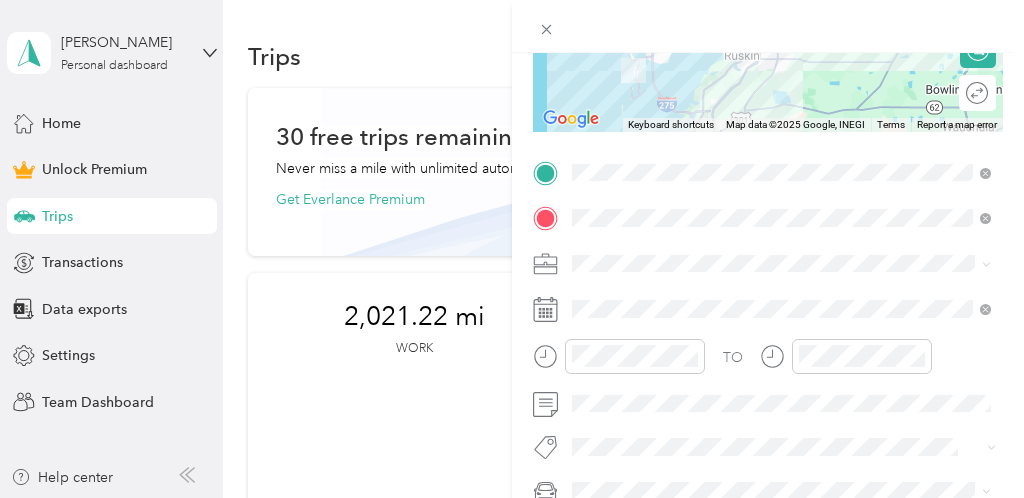 click at bounding box center (1100, 93) 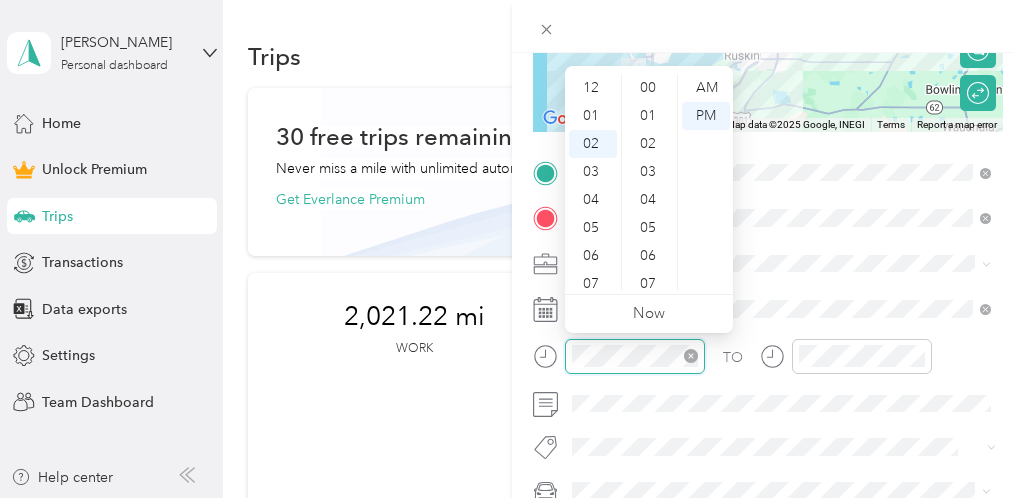 scroll, scrollTop: 54, scrollLeft: 0, axis: vertical 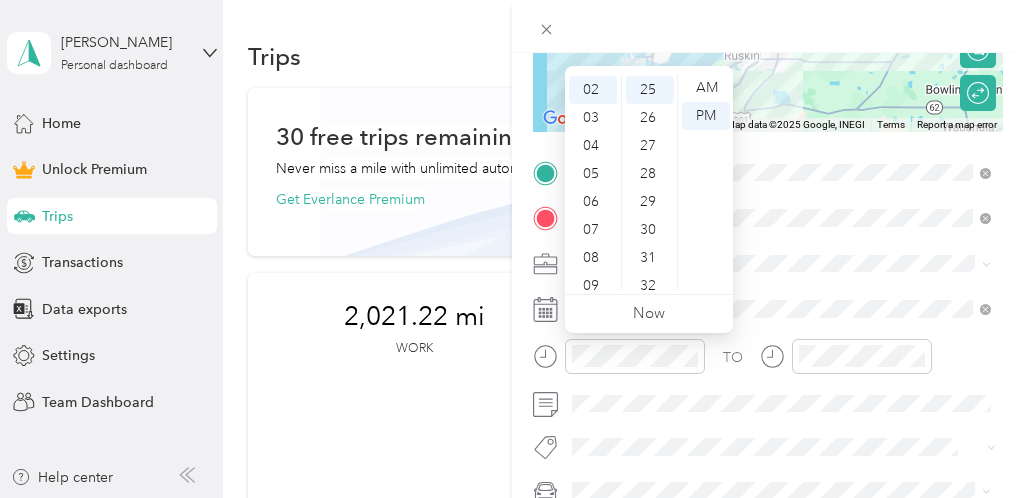 click 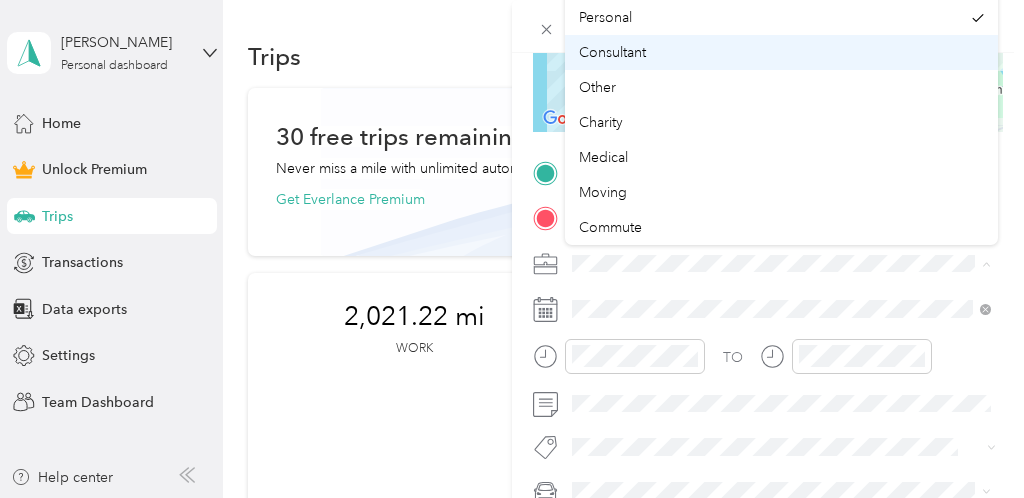 scroll, scrollTop: 0, scrollLeft: 0, axis: both 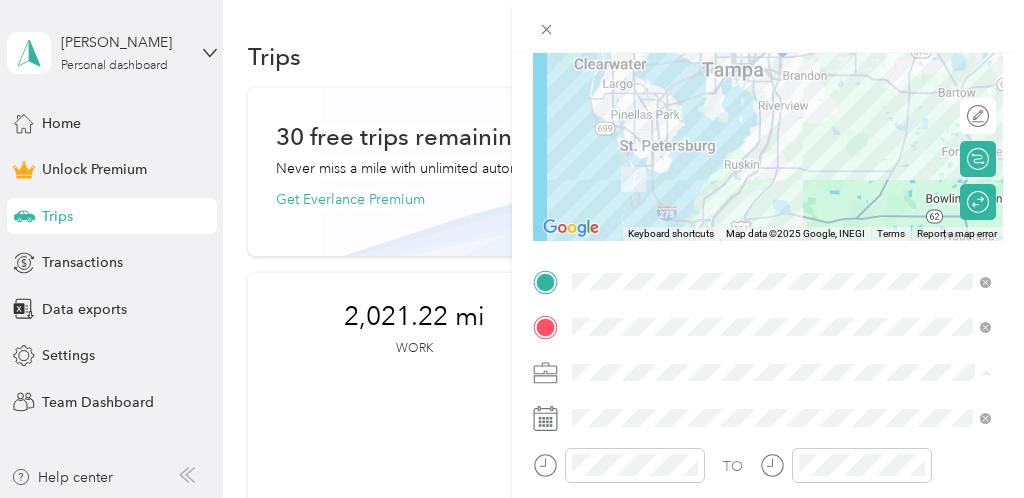 click on "Work" at bounding box center [781, 91] 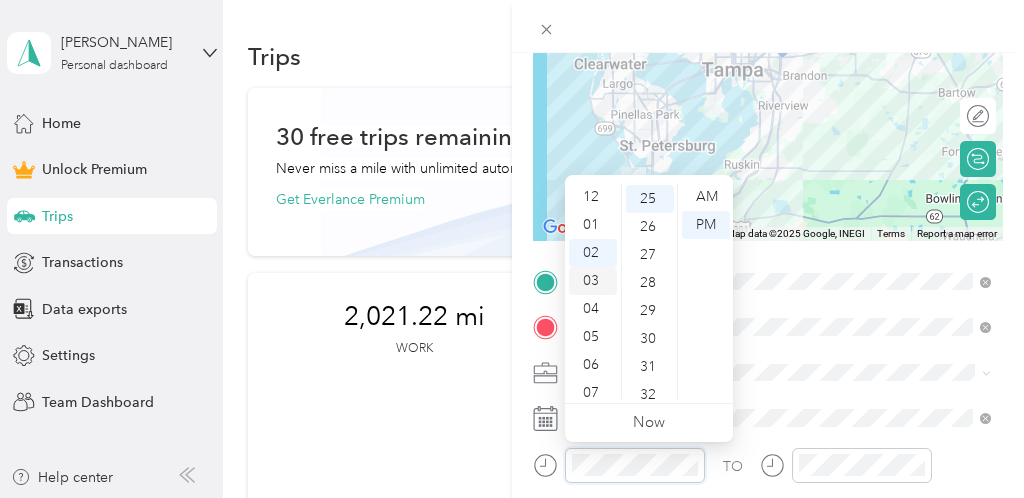 scroll, scrollTop: 0, scrollLeft: 0, axis: both 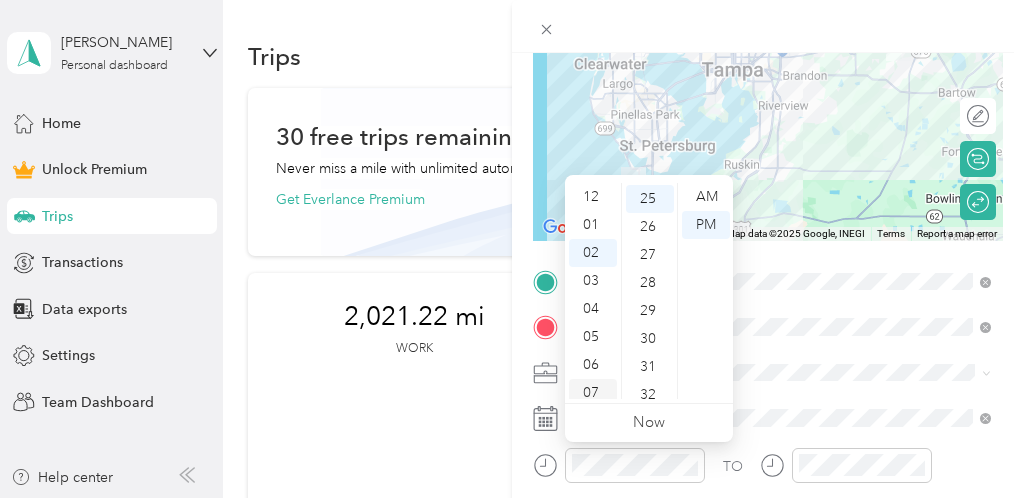 click on "07" at bounding box center (593, 393) 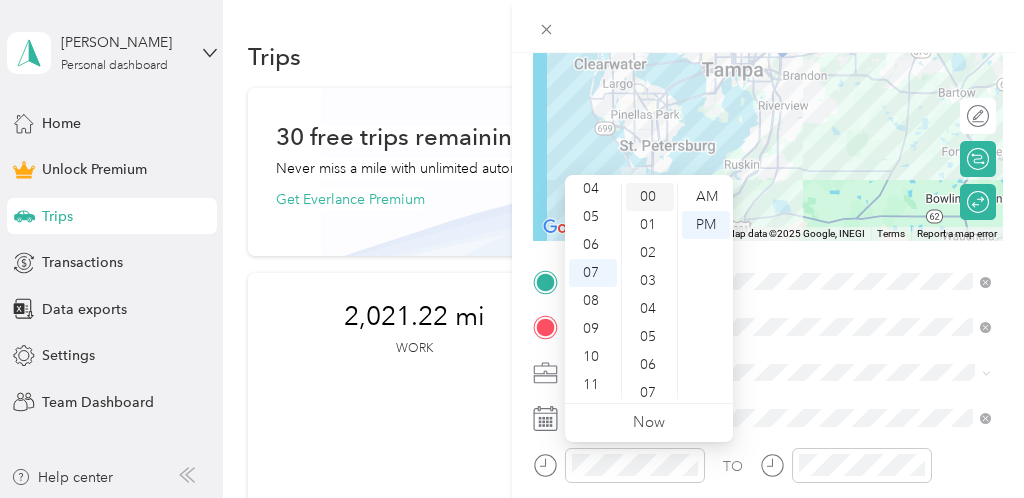 scroll, scrollTop: 0, scrollLeft: 0, axis: both 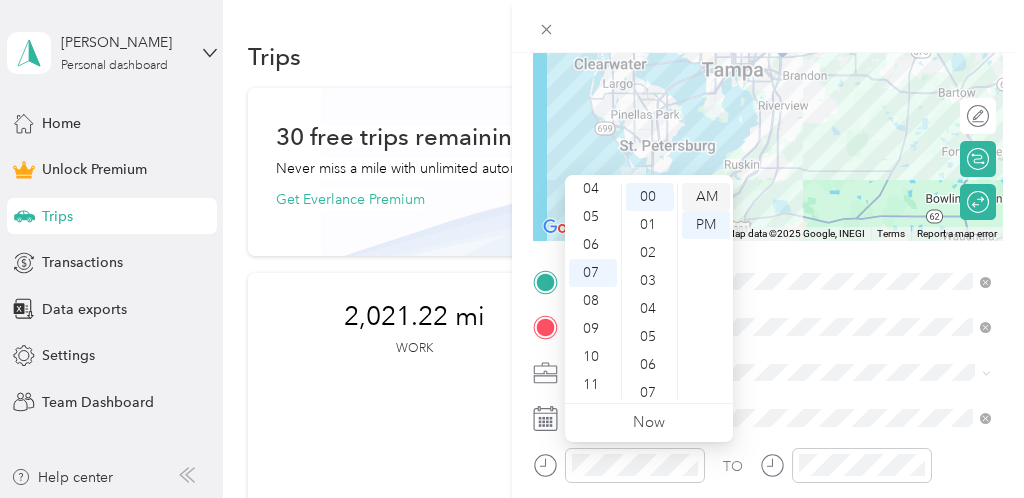 click on "AM" at bounding box center (706, 197) 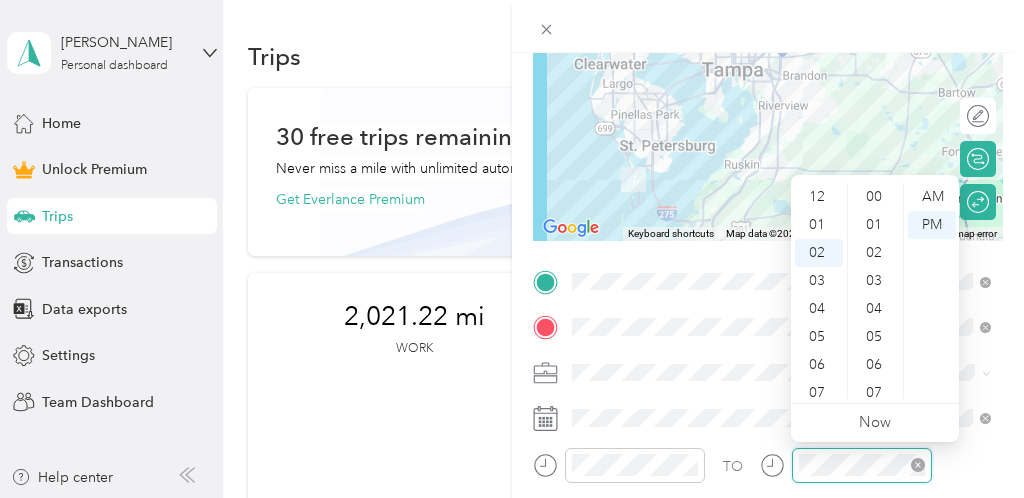 scroll, scrollTop: 54, scrollLeft: 0, axis: vertical 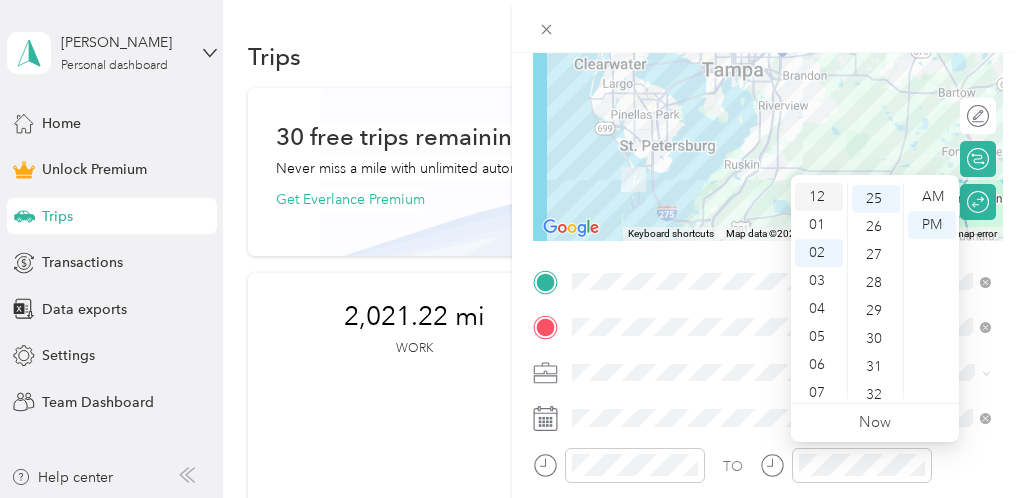 click on "12" at bounding box center [819, 197] 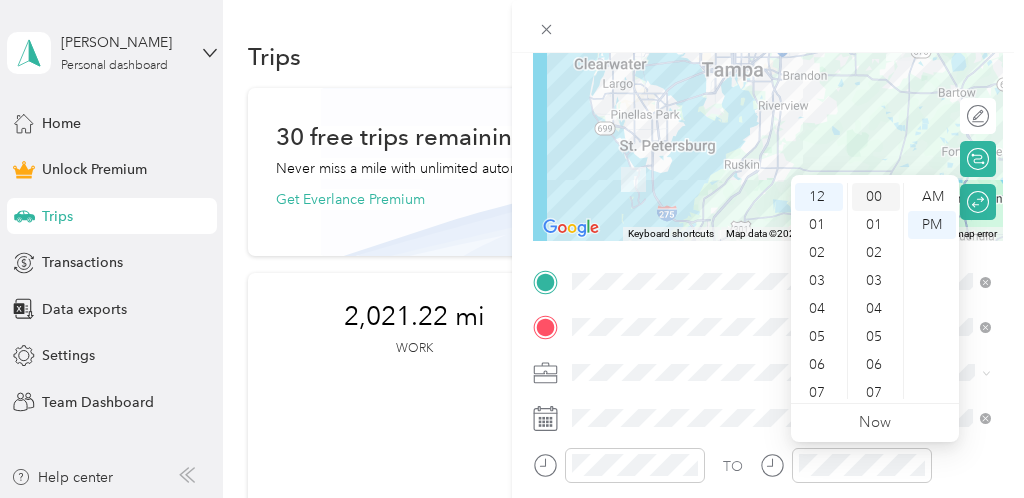 scroll, scrollTop: 0, scrollLeft: 0, axis: both 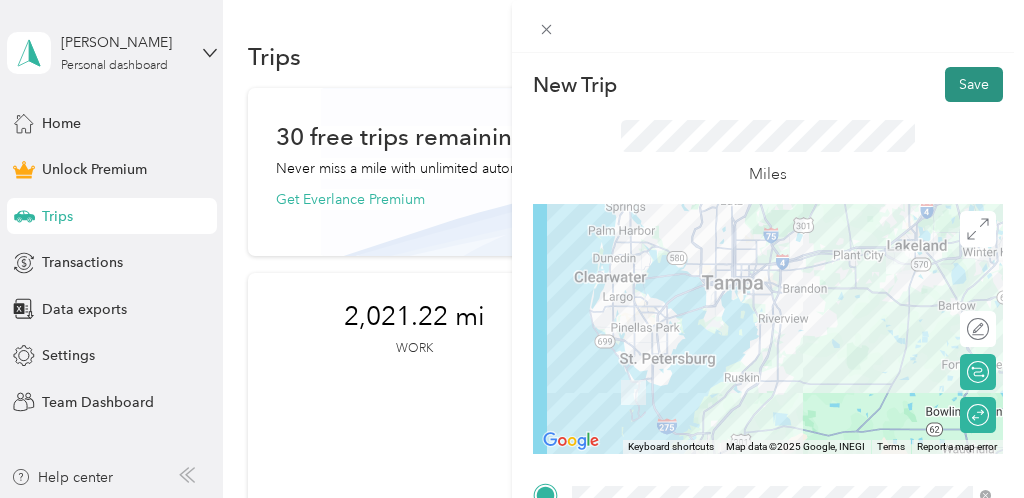 click on "Save" at bounding box center (974, 84) 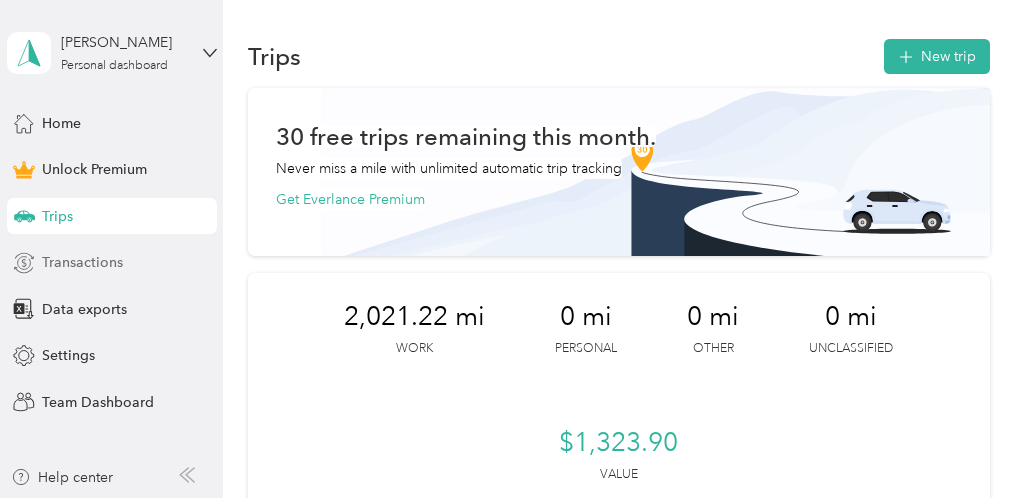 click on "Transactions" at bounding box center [82, 262] 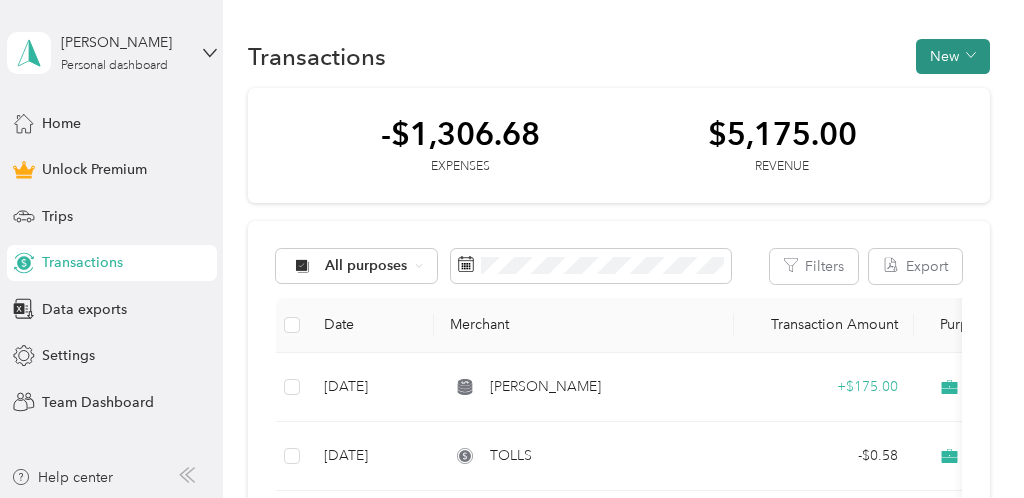 click on "New" at bounding box center [953, 56] 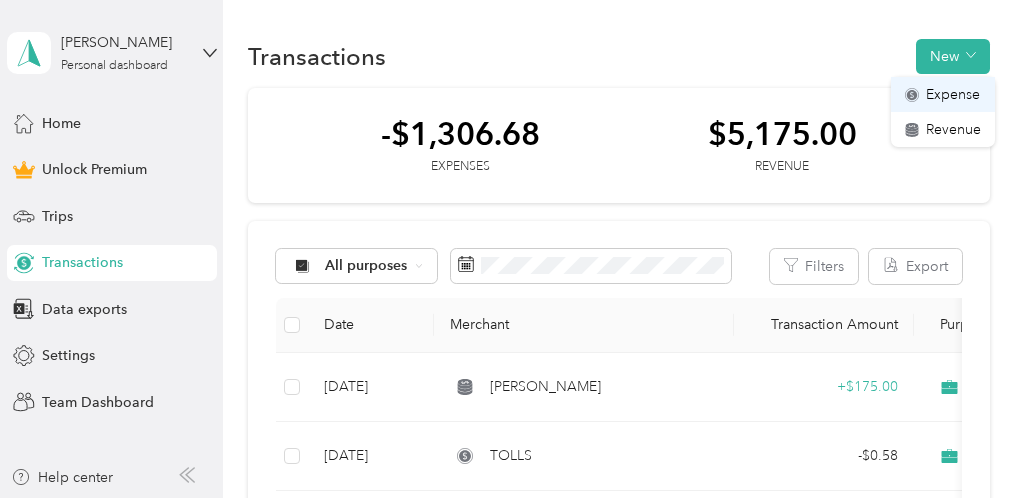 click on "Expense" at bounding box center (953, 94) 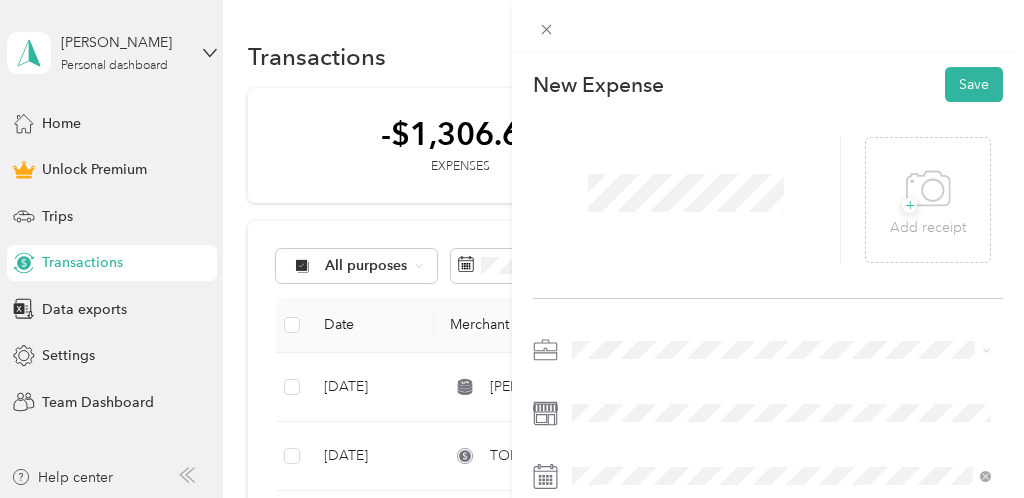 click on "Work Personal Consultant Other Charity Medical Moving Commute" at bounding box center (781, 183) 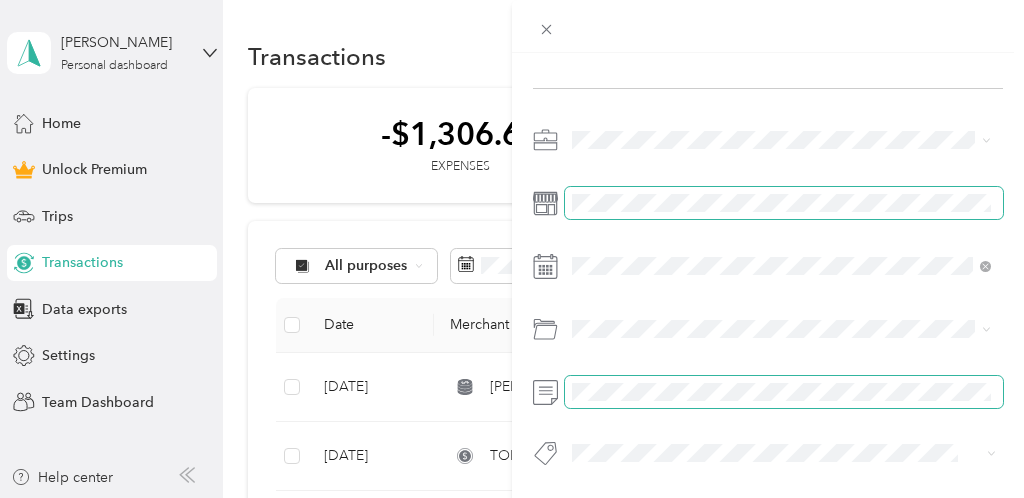 scroll, scrollTop: 216, scrollLeft: 0, axis: vertical 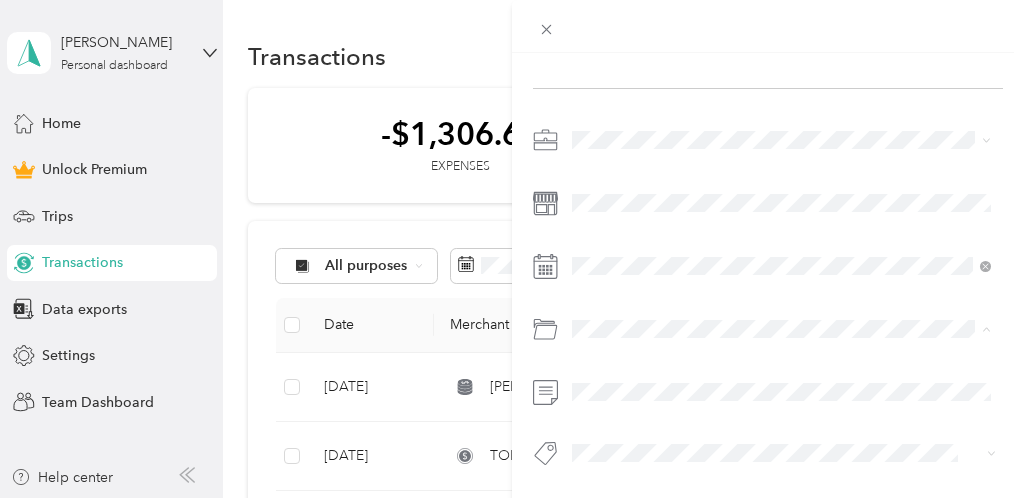 click on "Parking Fees and Tolls" at bounding box center (648, 193) 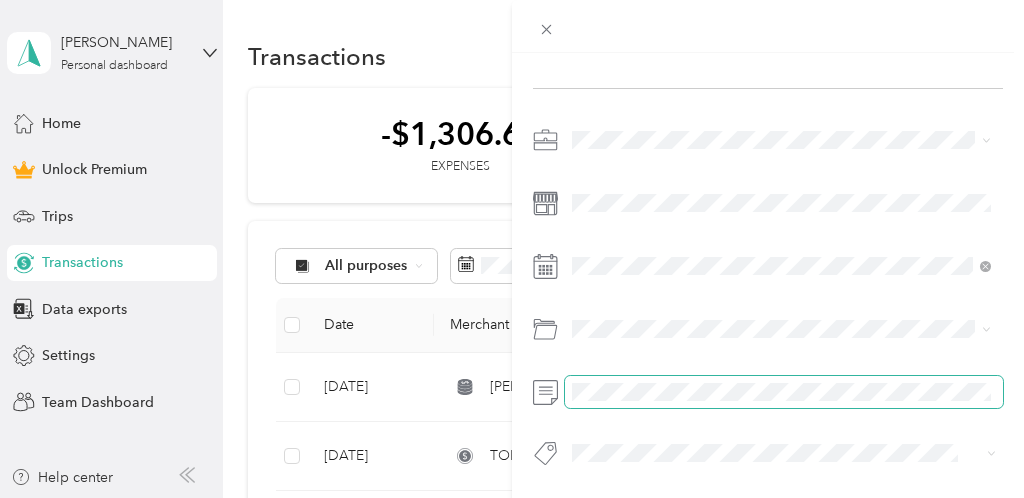 click at bounding box center (784, 392) 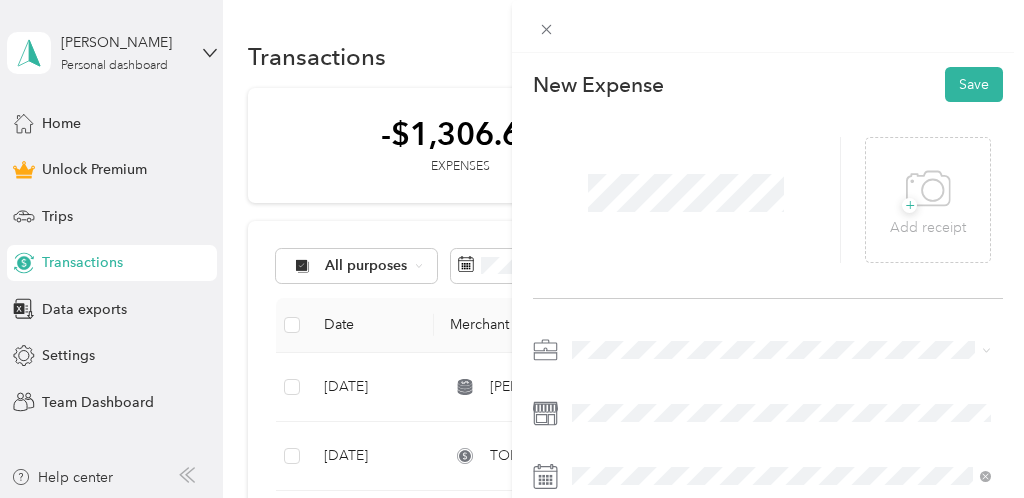 scroll, scrollTop: 0, scrollLeft: 0, axis: both 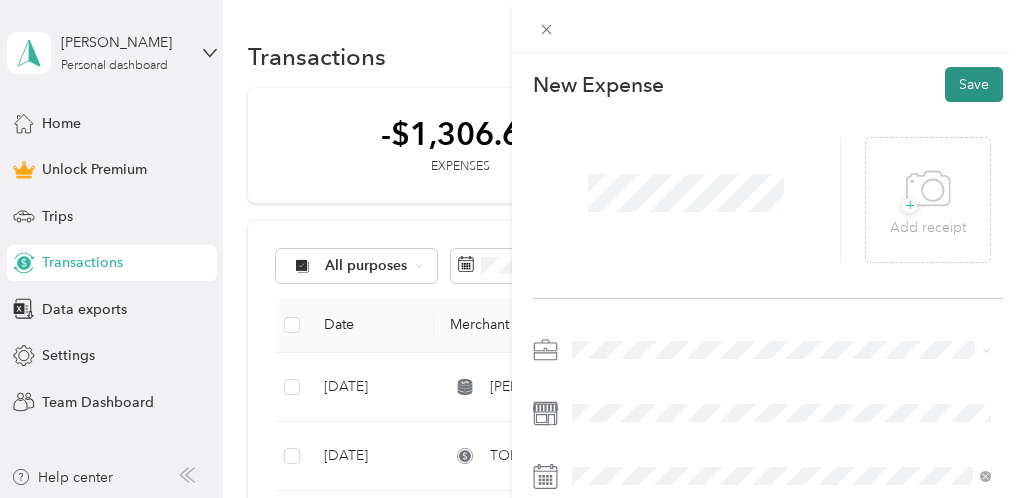 click on "Save" at bounding box center [974, 84] 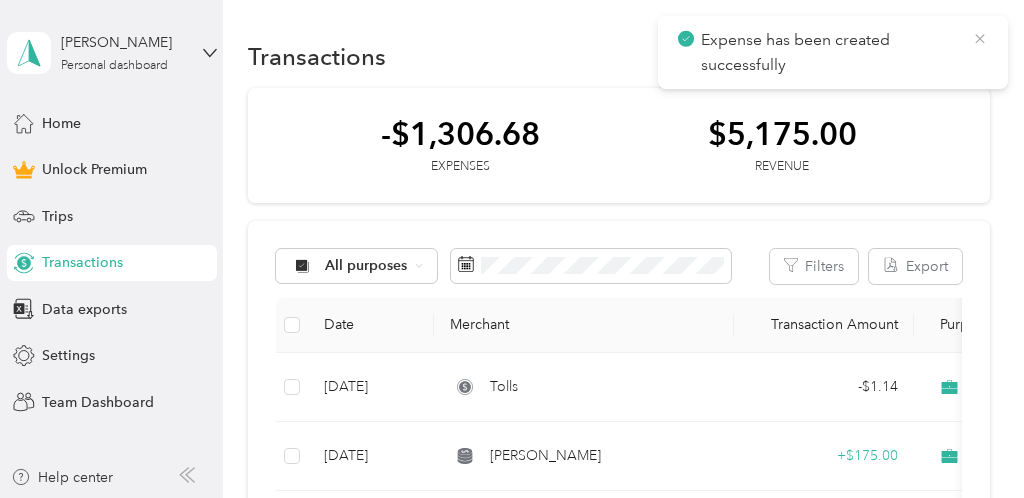 click 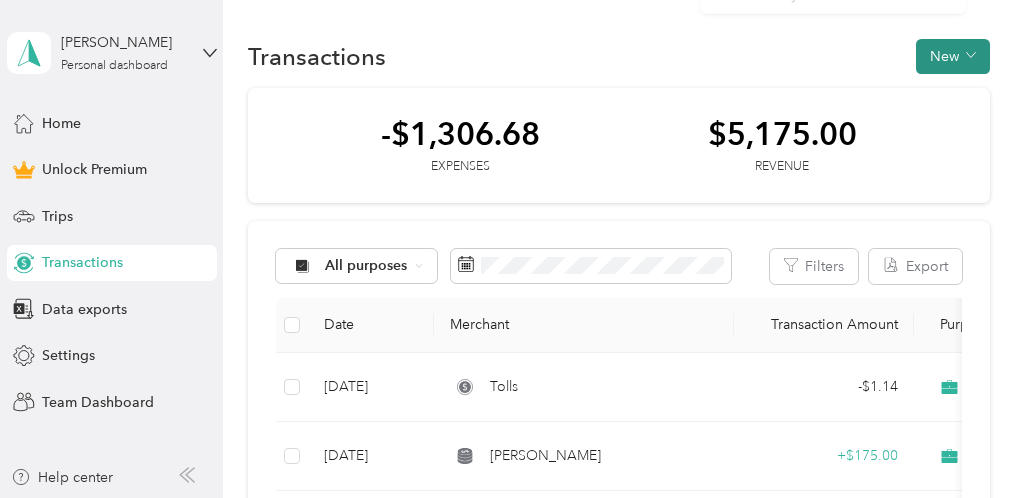 click on "New" at bounding box center [953, 56] 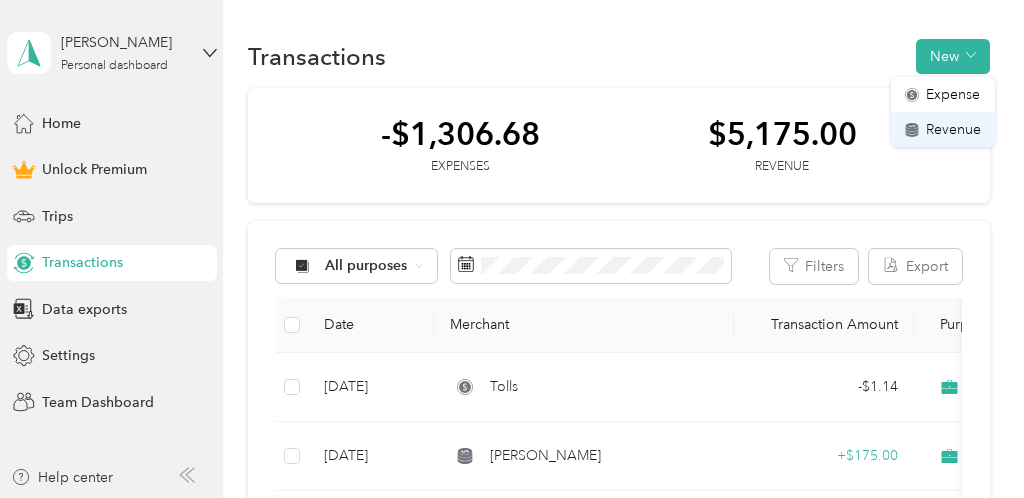 click on "Revenue" at bounding box center [953, 129] 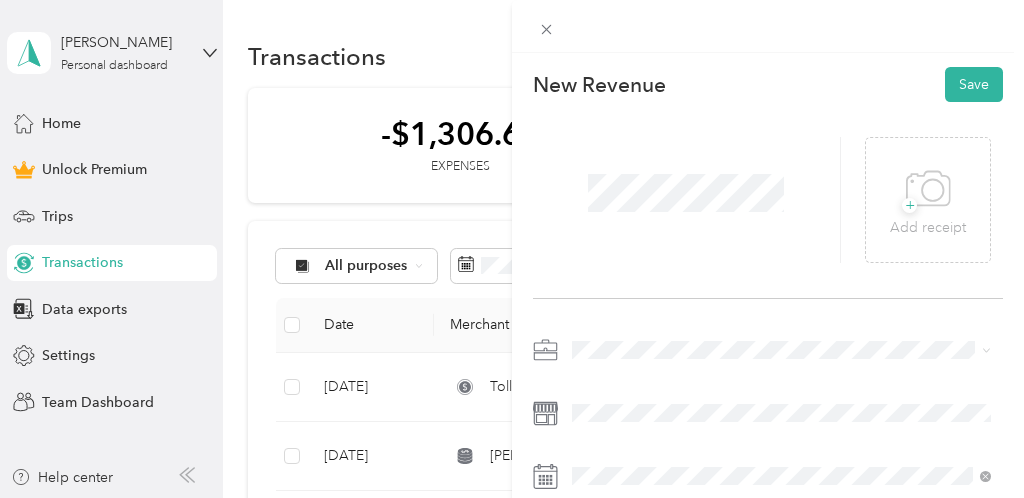 click on "Work Personal Consultant Other Charity Medical Moving Commute" at bounding box center (781, 186) 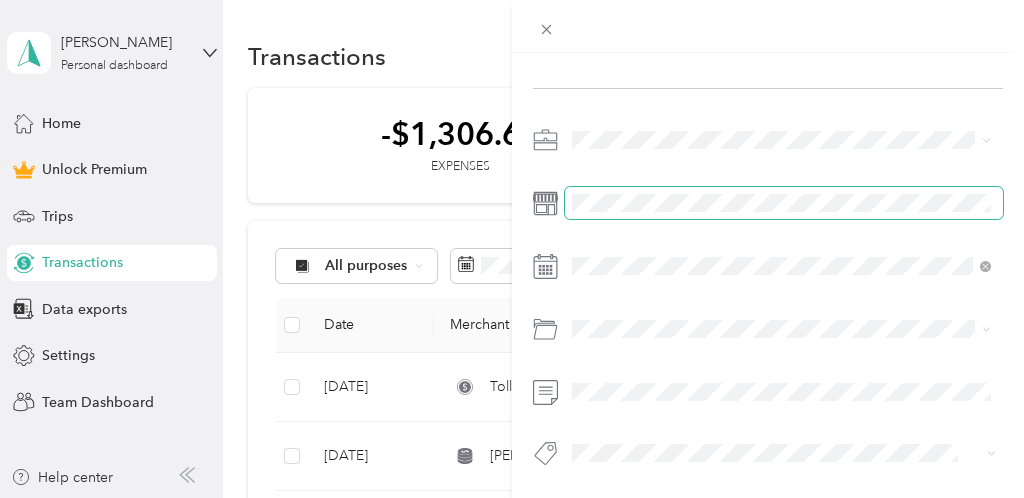 scroll, scrollTop: 216, scrollLeft: 0, axis: vertical 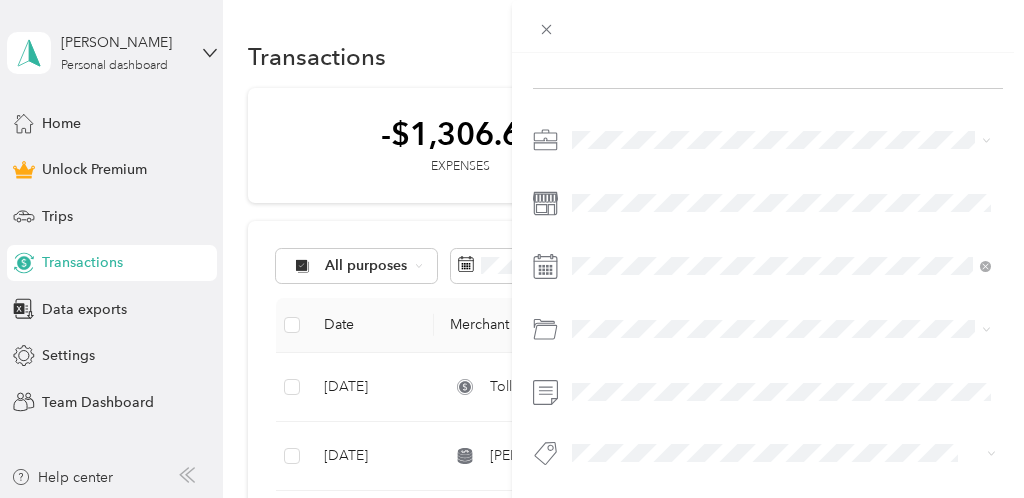 click on "This  revenue  cannot be edited because it is either under review, approved, or paid. Contact your Team Manager to edit it. New Revenue  Save + Add receipt Default categories Reimbursement" at bounding box center [507, 498] 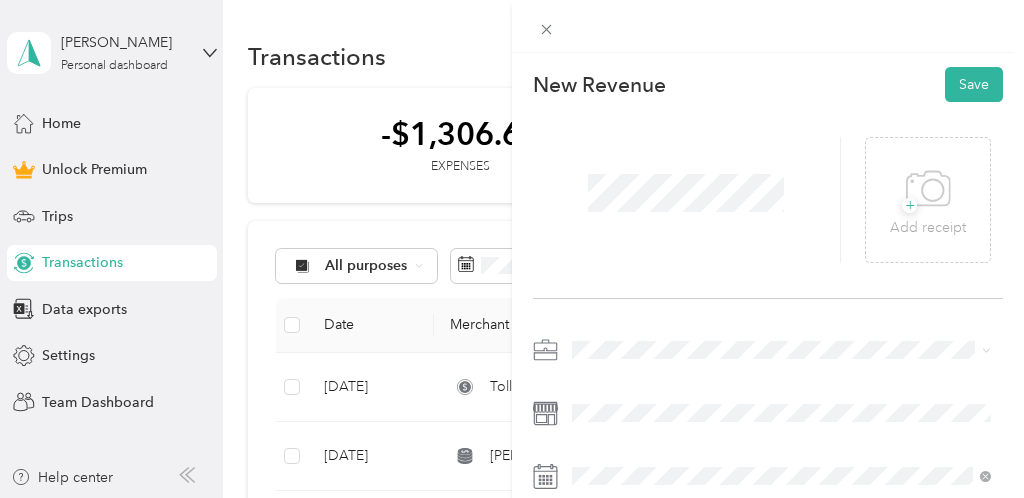 scroll, scrollTop: 0, scrollLeft: 0, axis: both 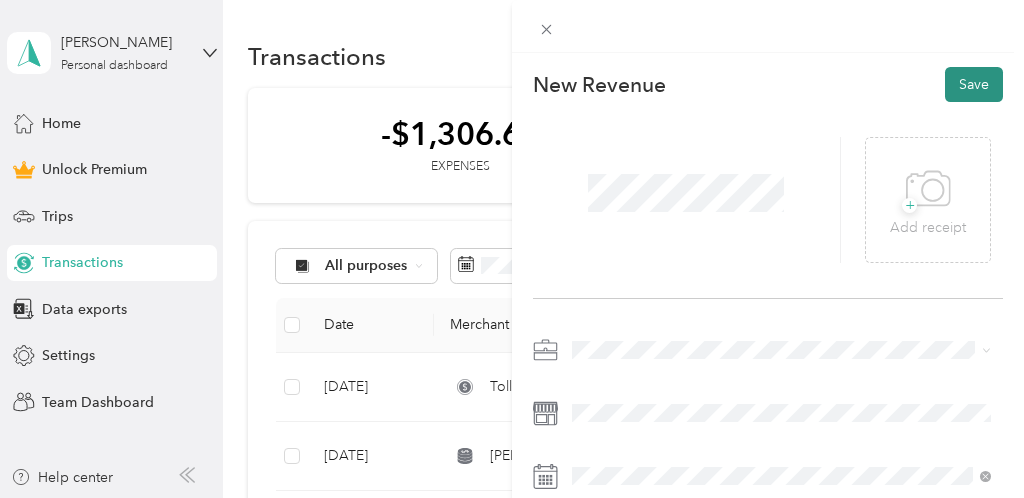 click on "Save" at bounding box center (974, 84) 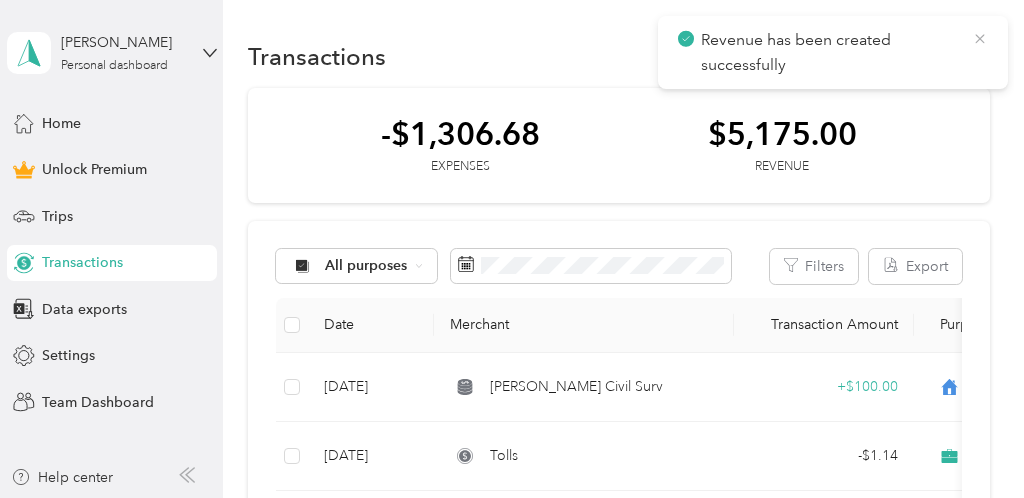 click 